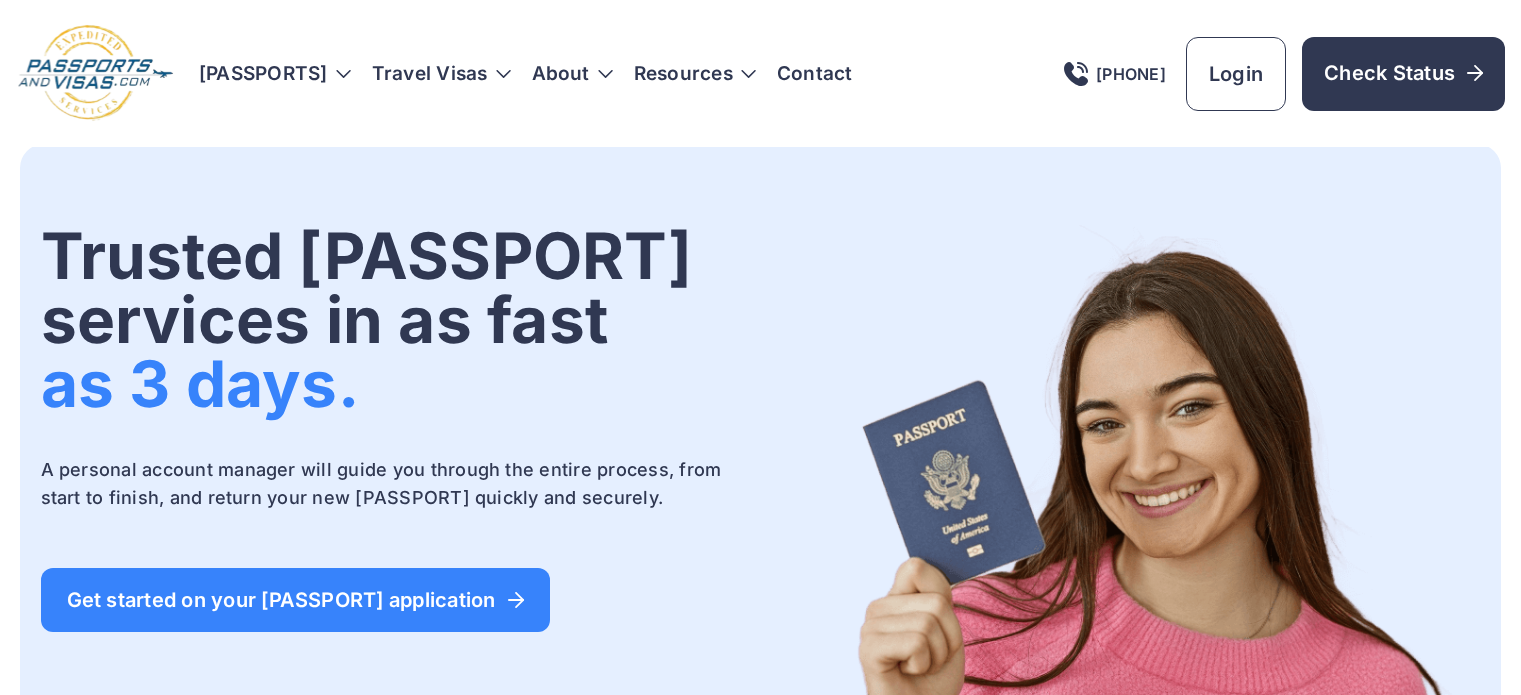 scroll, scrollTop: 0, scrollLeft: 0, axis: both 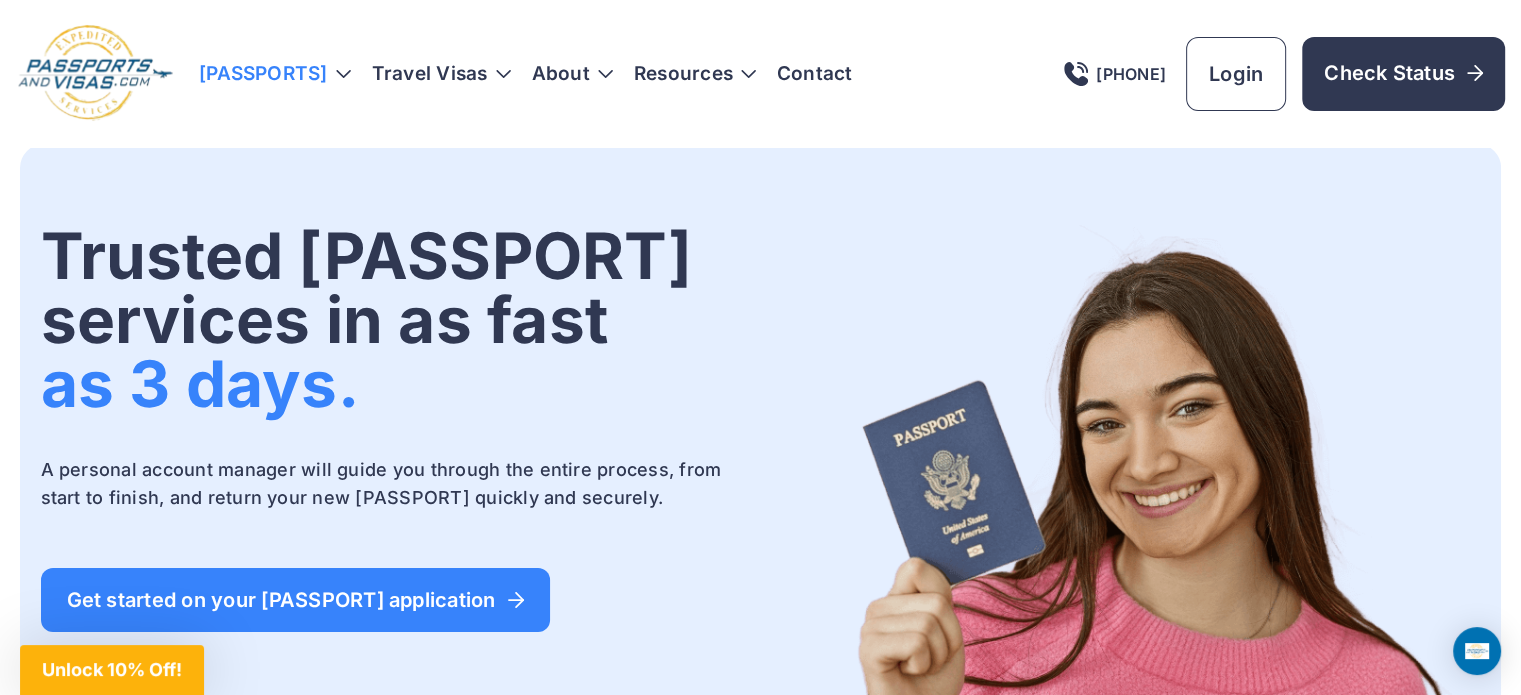 click on "[PASSPORTS]" at bounding box center [275, 74] 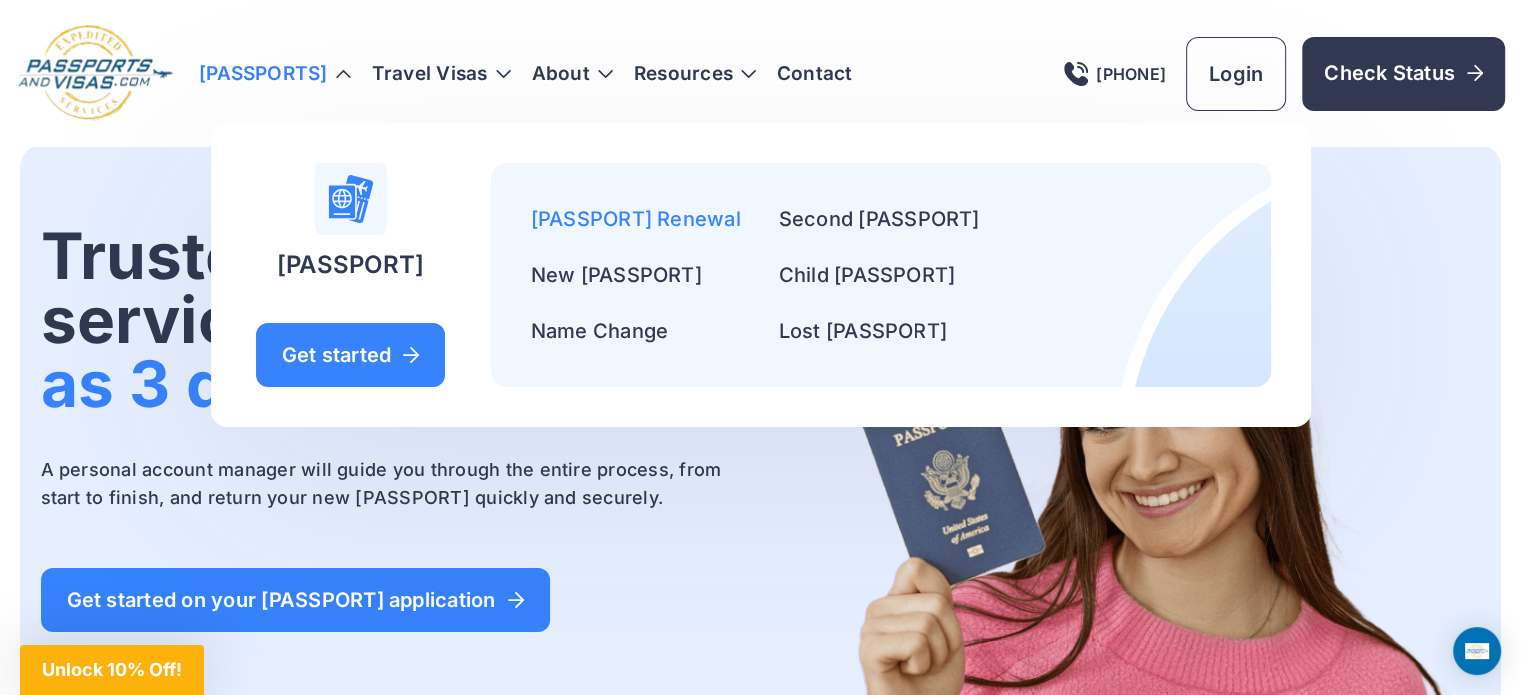 click on "[PASSPORT] Renewal" at bounding box center (636, 219) 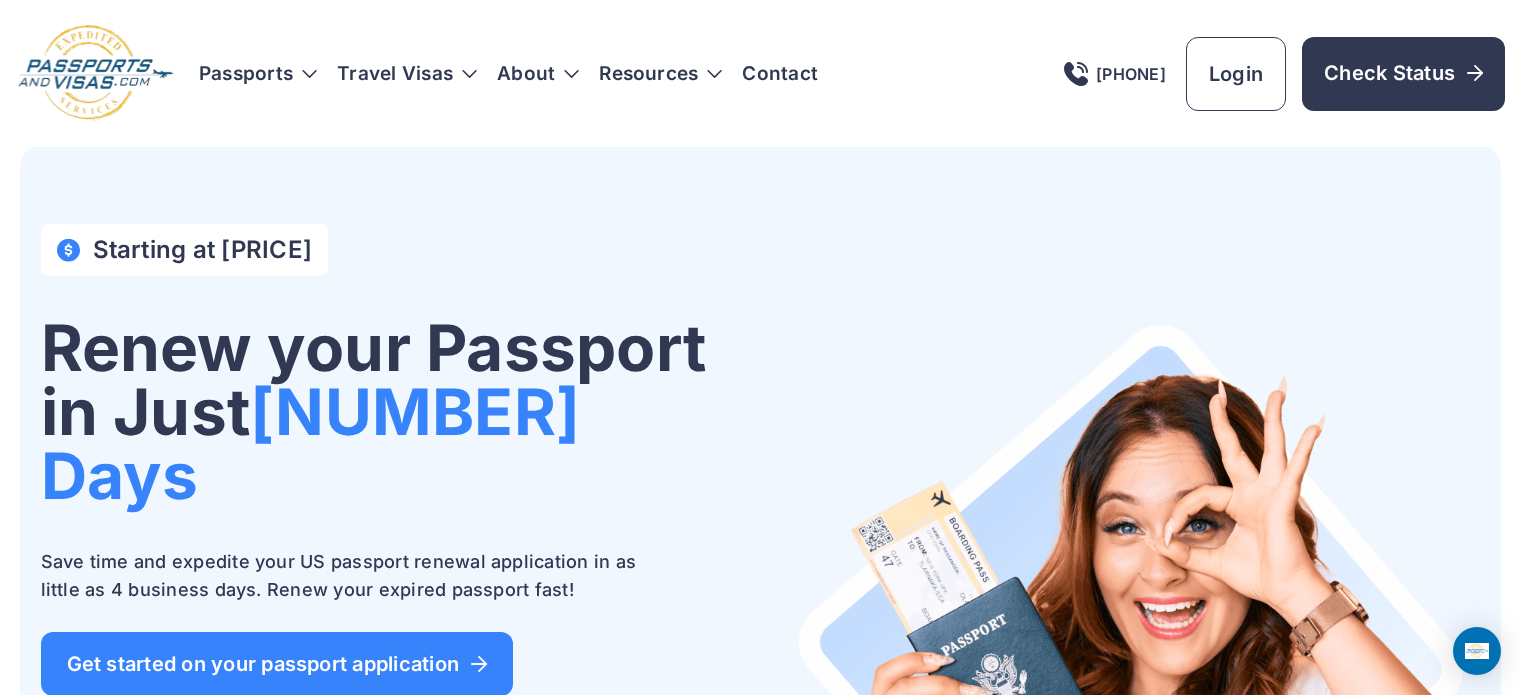 scroll, scrollTop: 0, scrollLeft: 0, axis: both 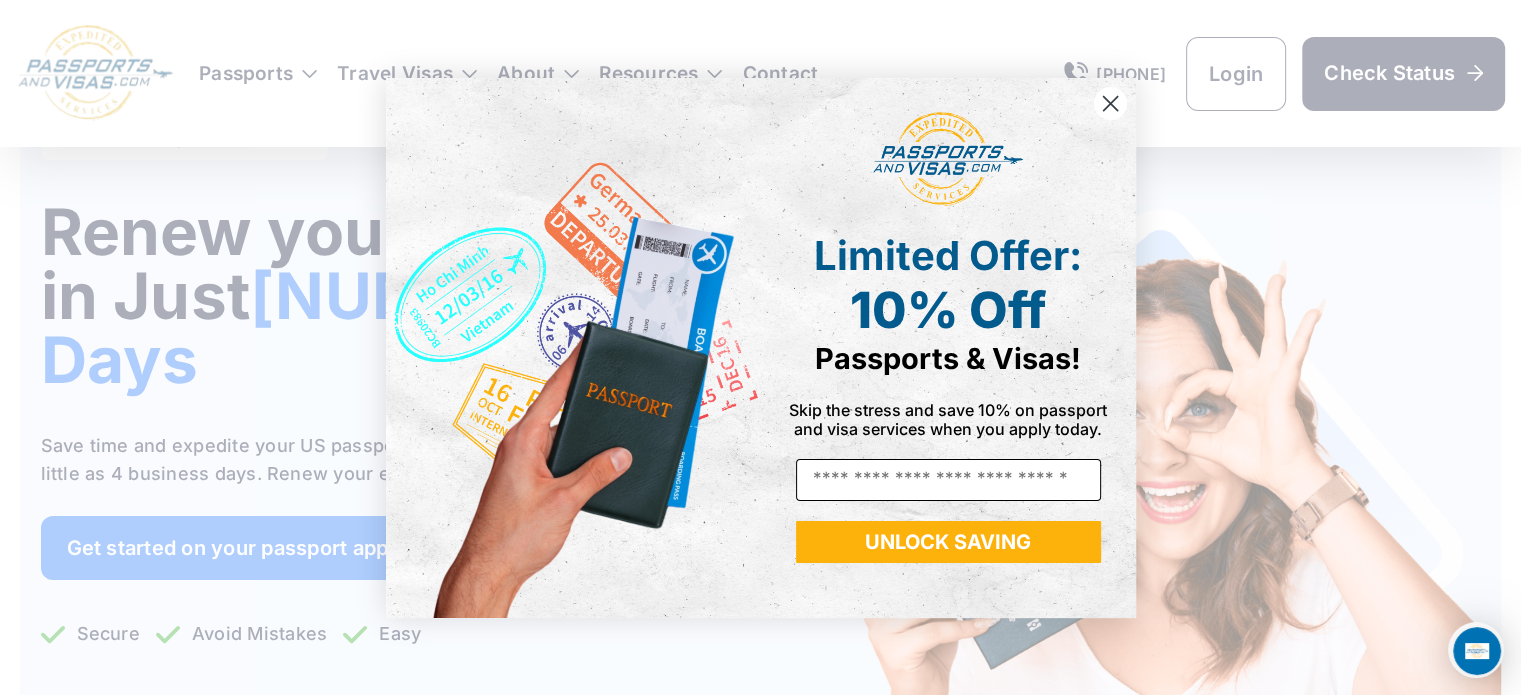 click on "Email" at bounding box center (948, 480) 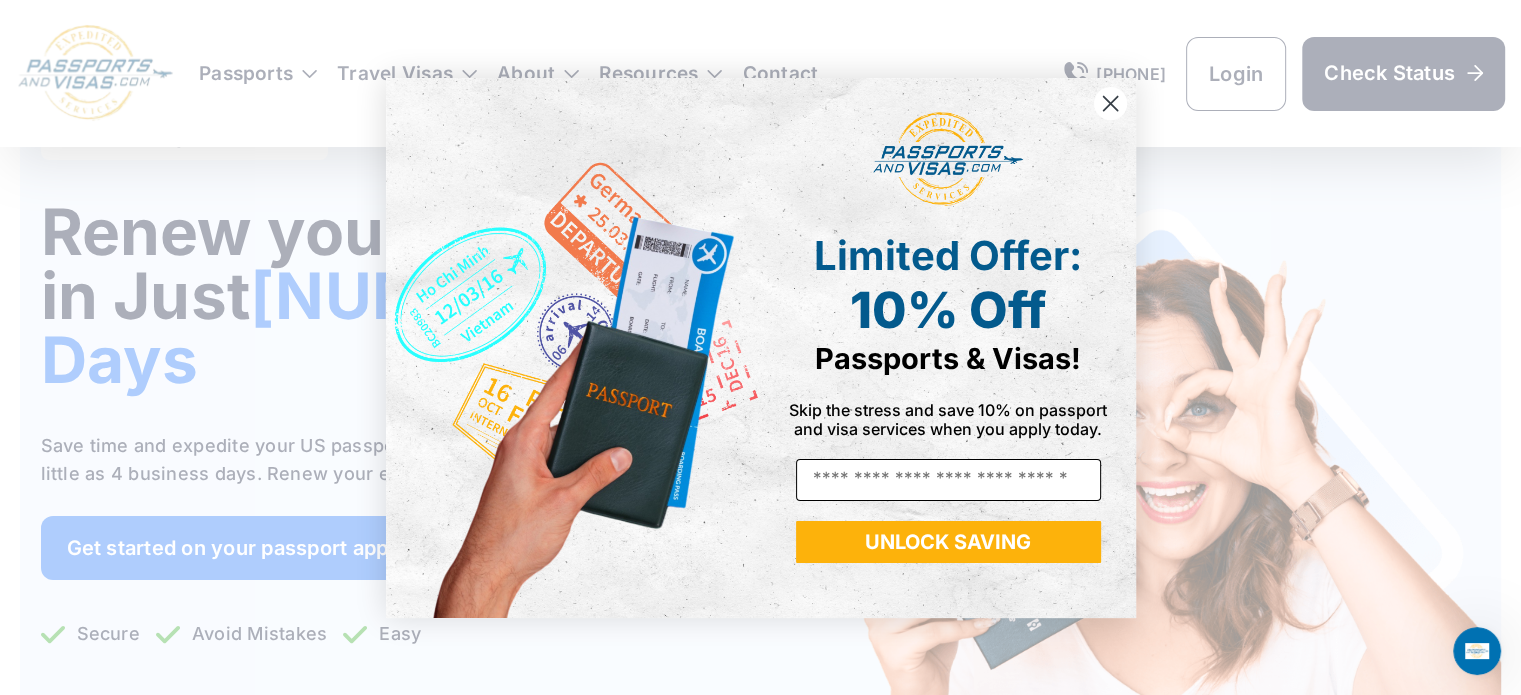 type on "**********" 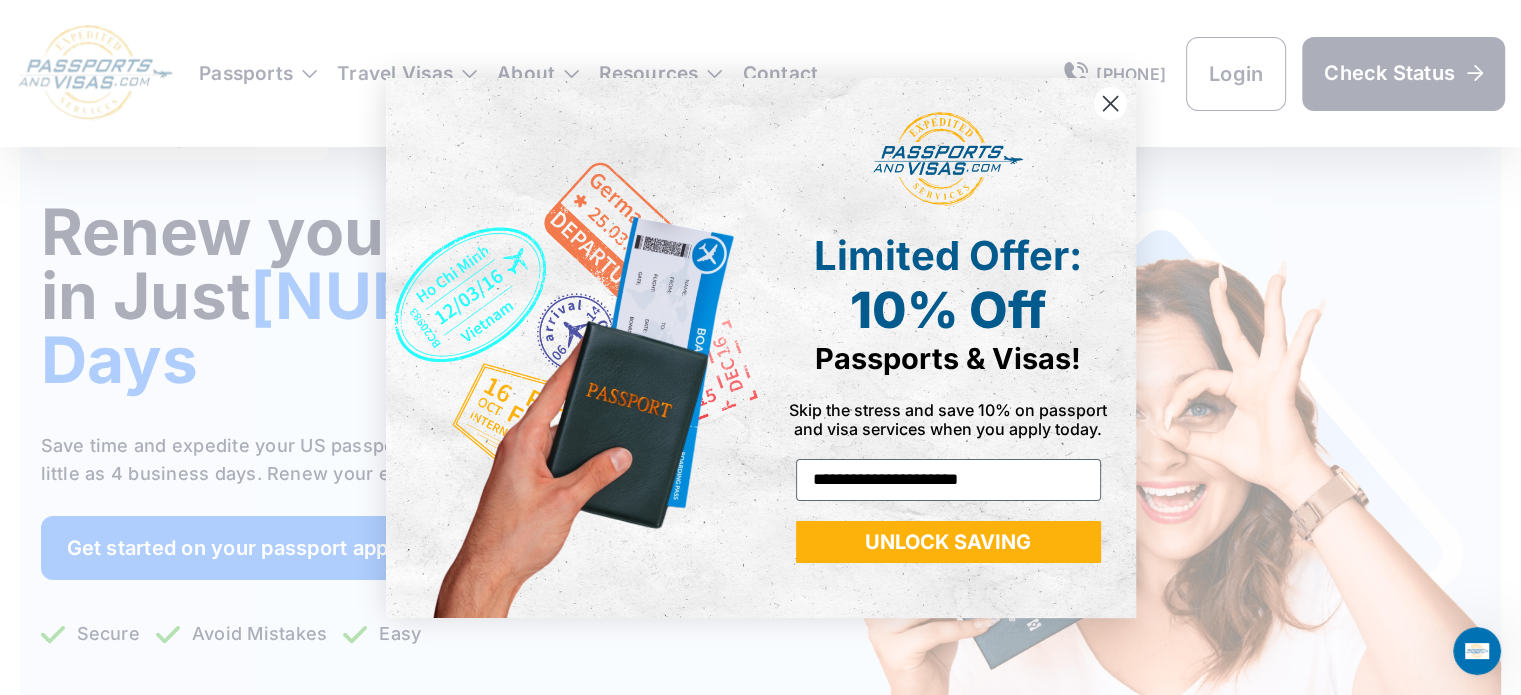 click on "UNLOCK SAVING" at bounding box center (948, 542) 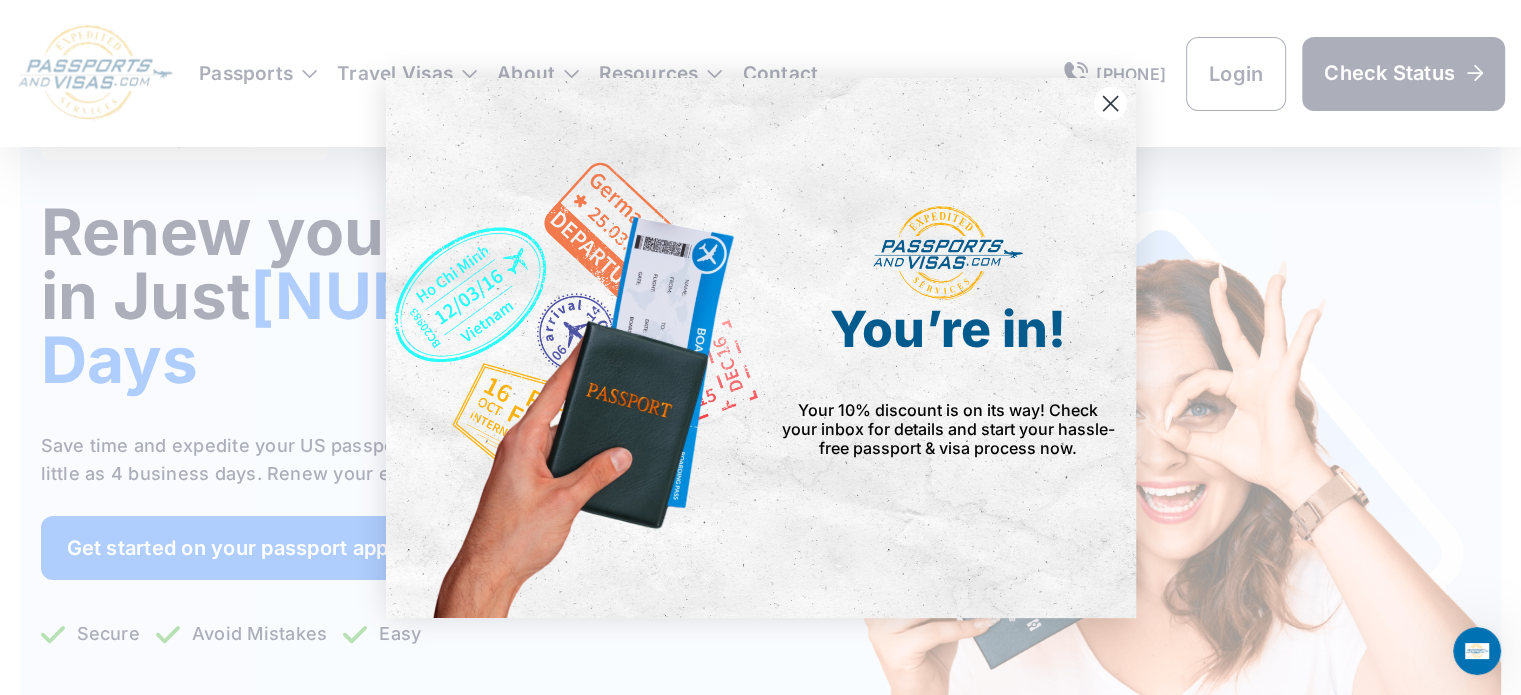 click at bounding box center (1109, 102) 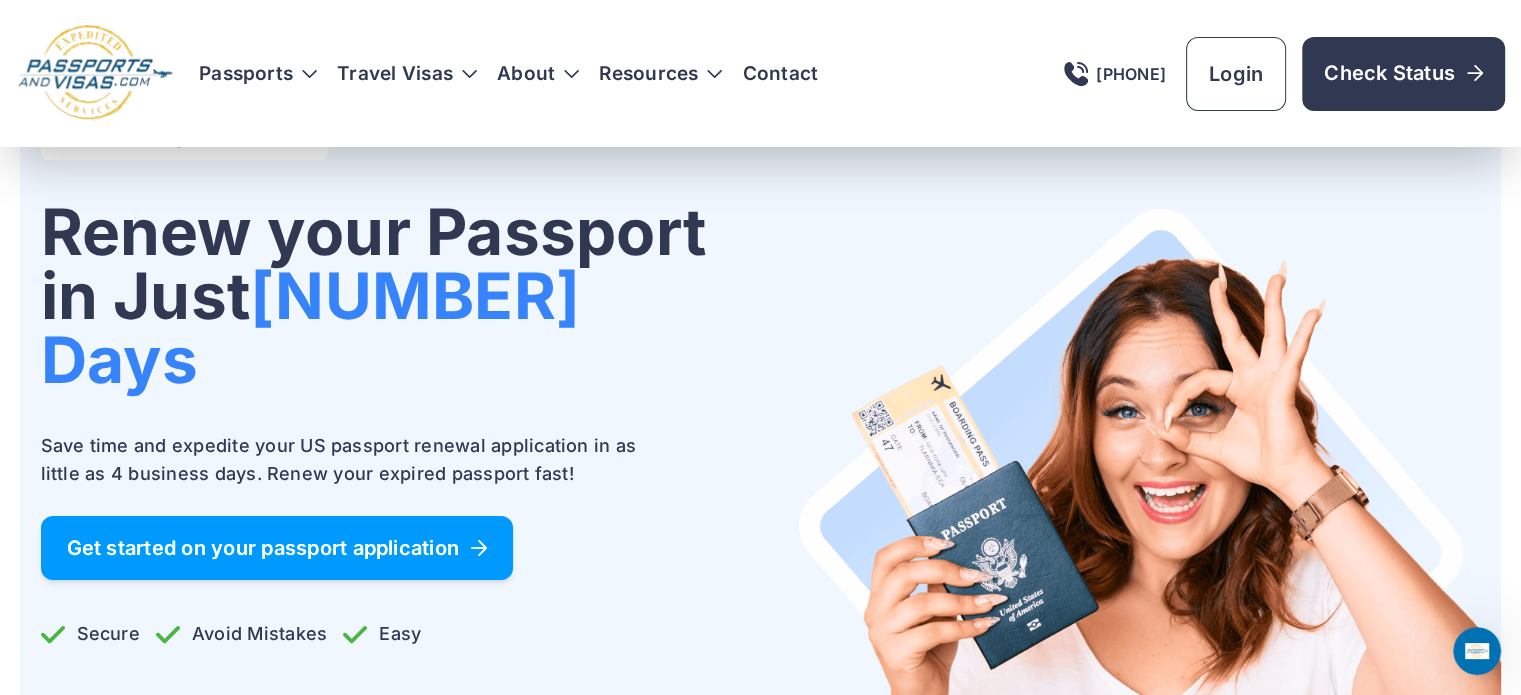 click on "Get started on your [PASSPORT] application" at bounding box center [277, 548] 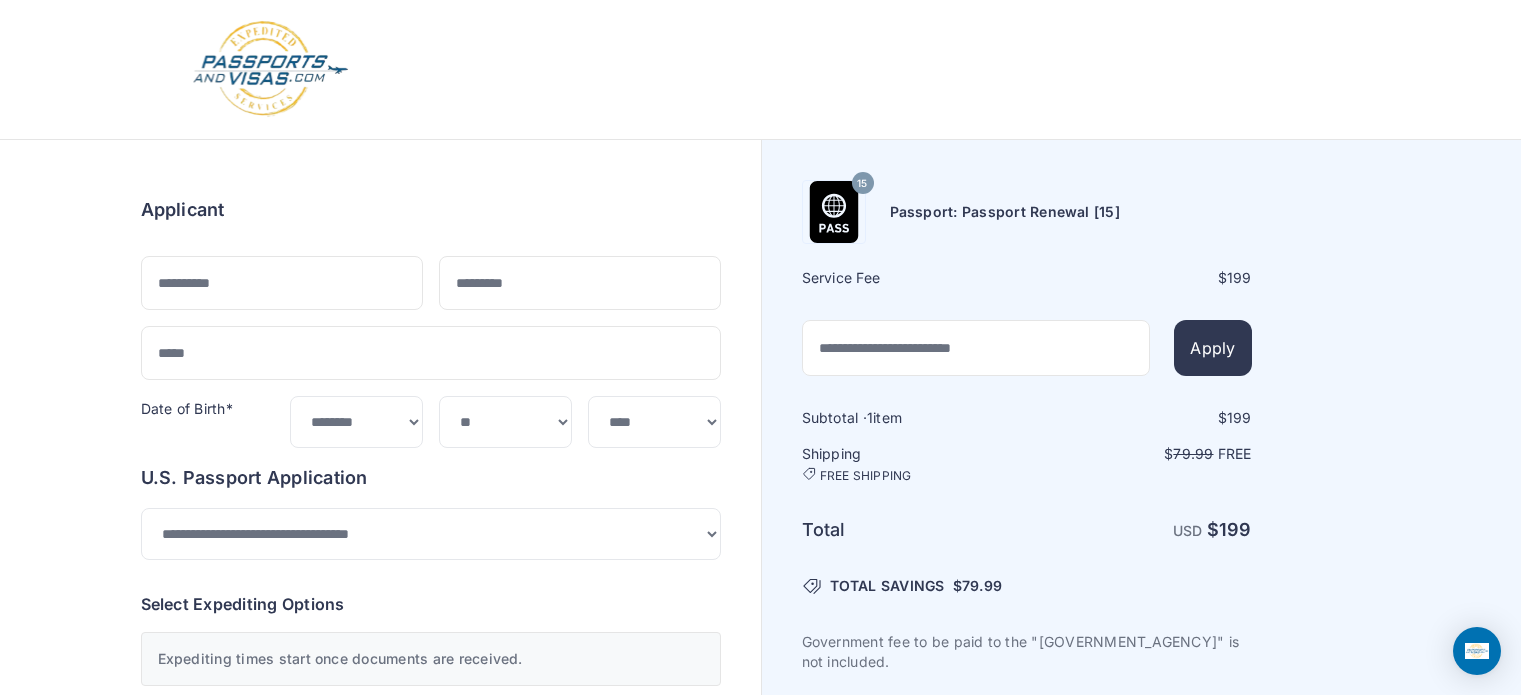scroll, scrollTop: 0, scrollLeft: 0, axis: both 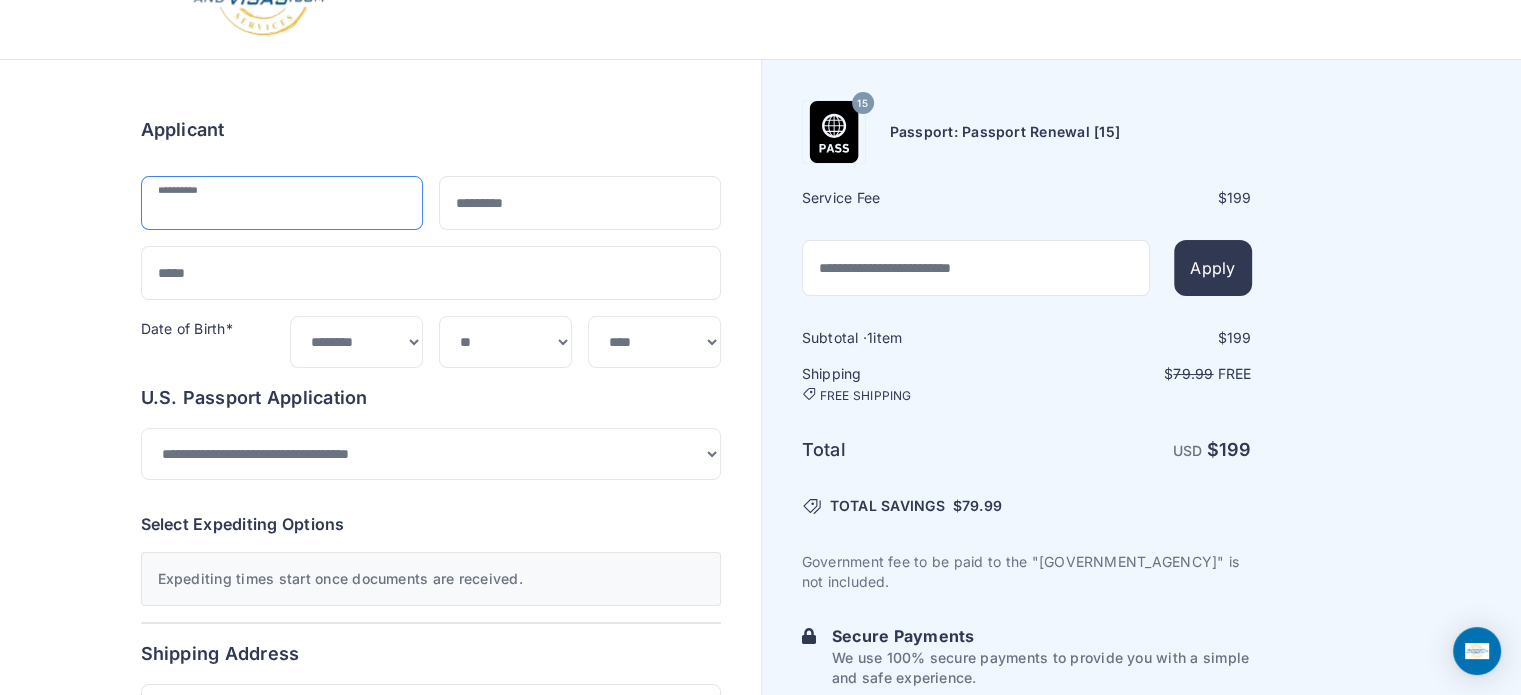 click at bounding box center (282, 203) 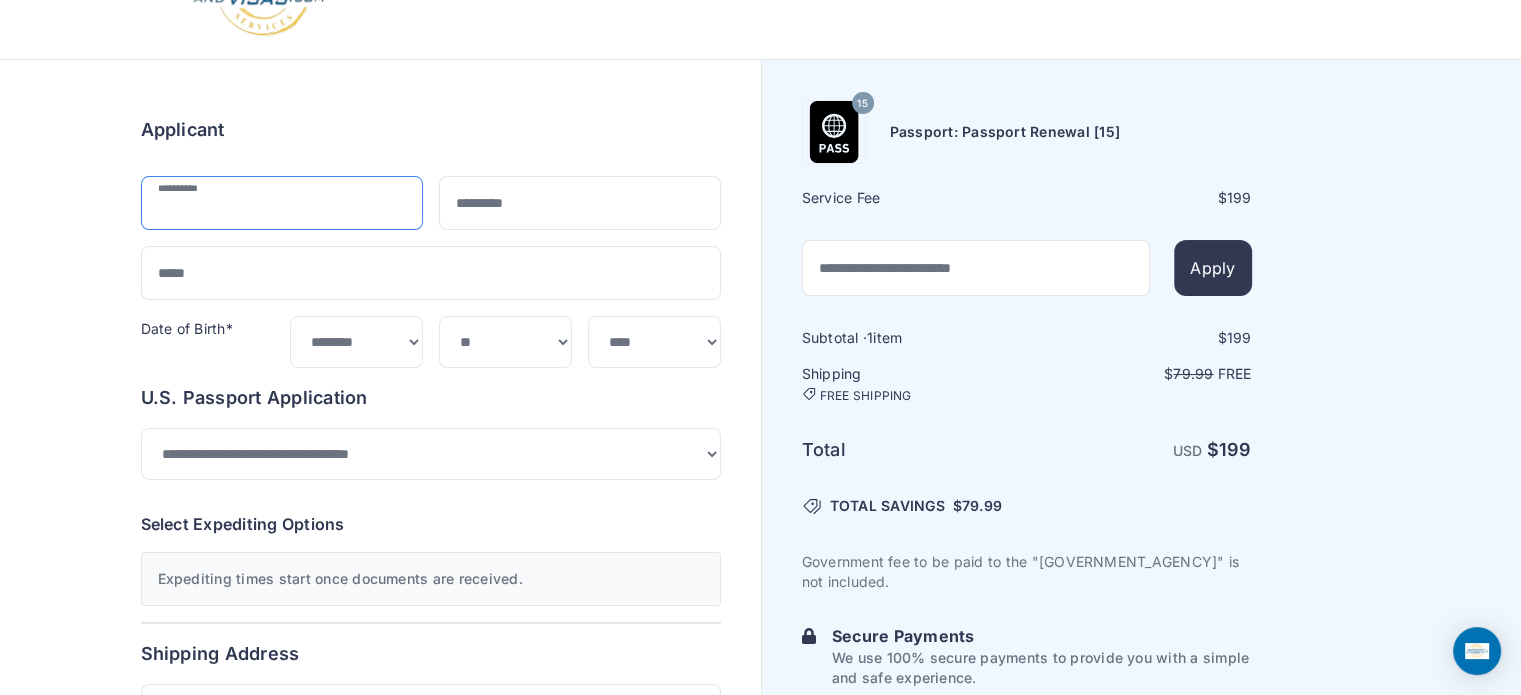 type on "******" 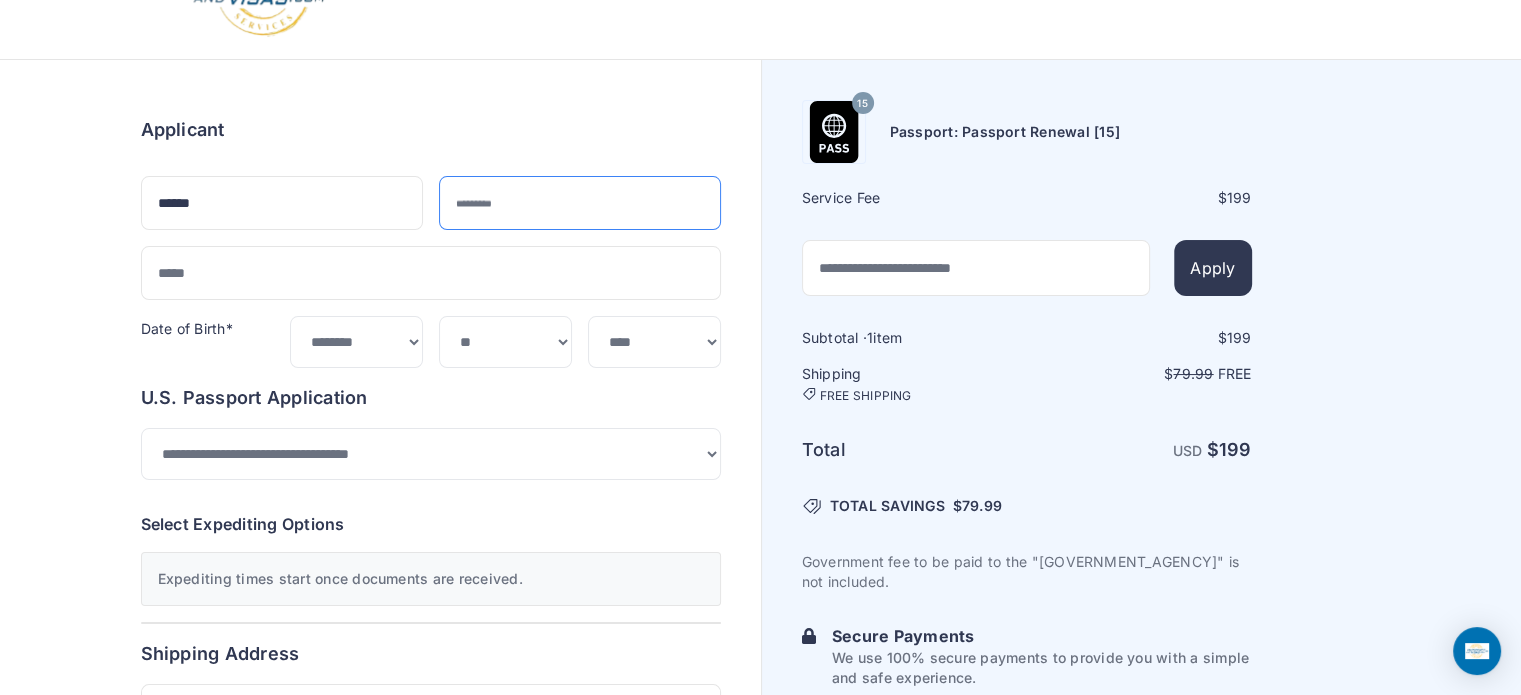 type on "*****" 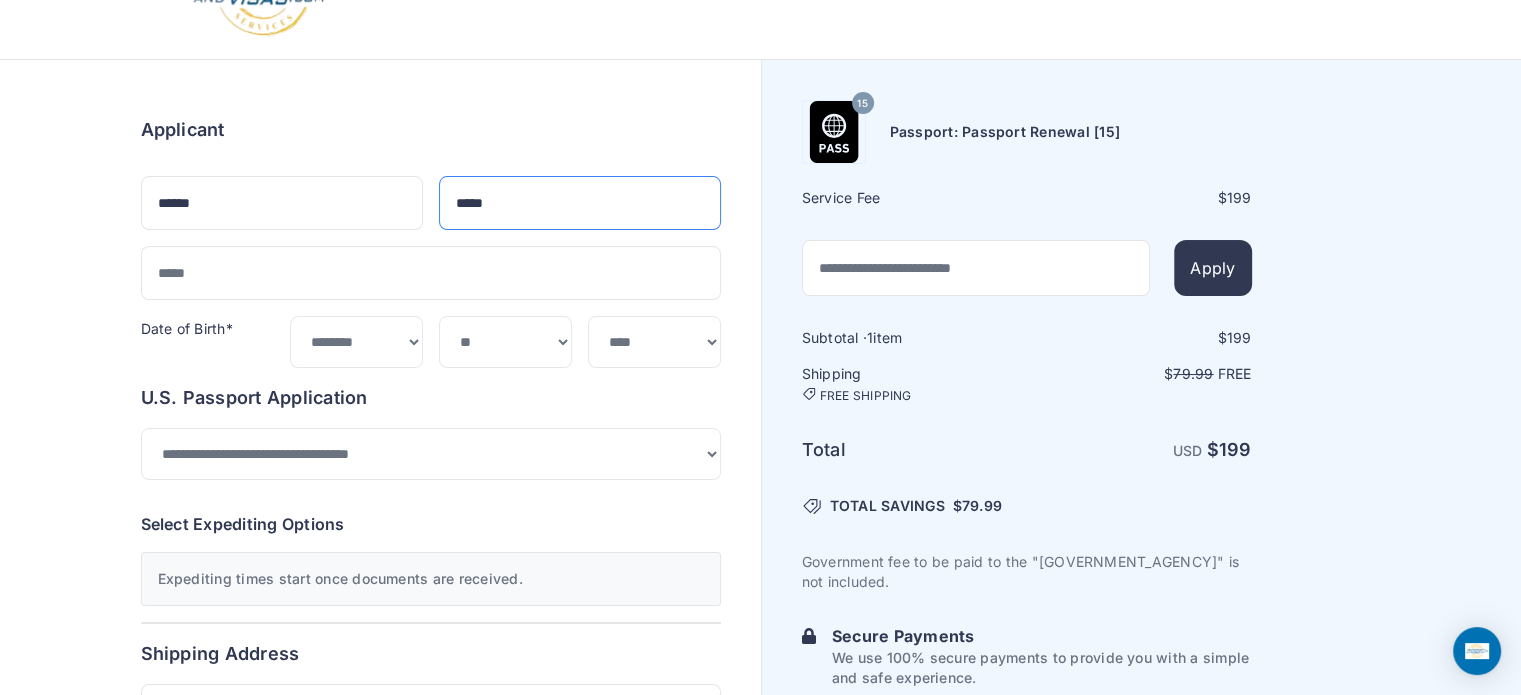 type on "**********" 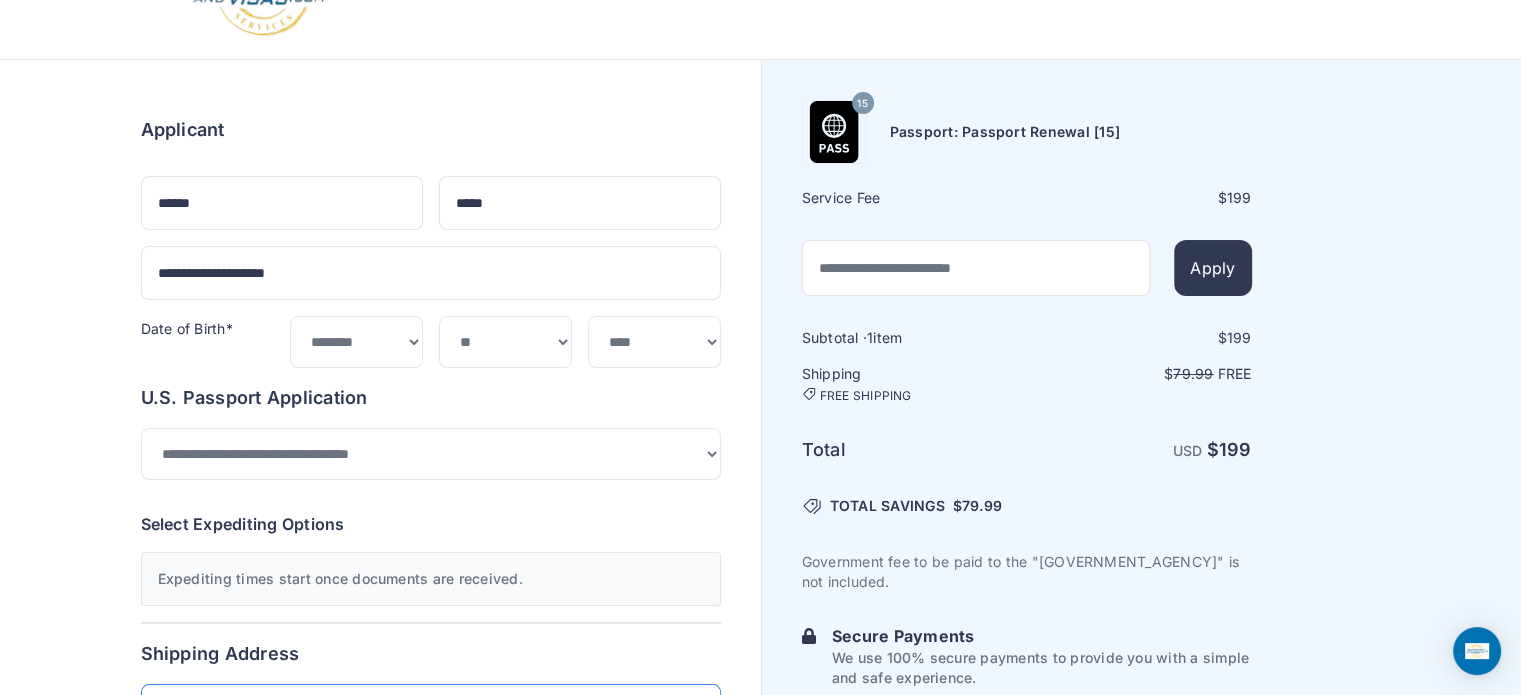 type on "**********" 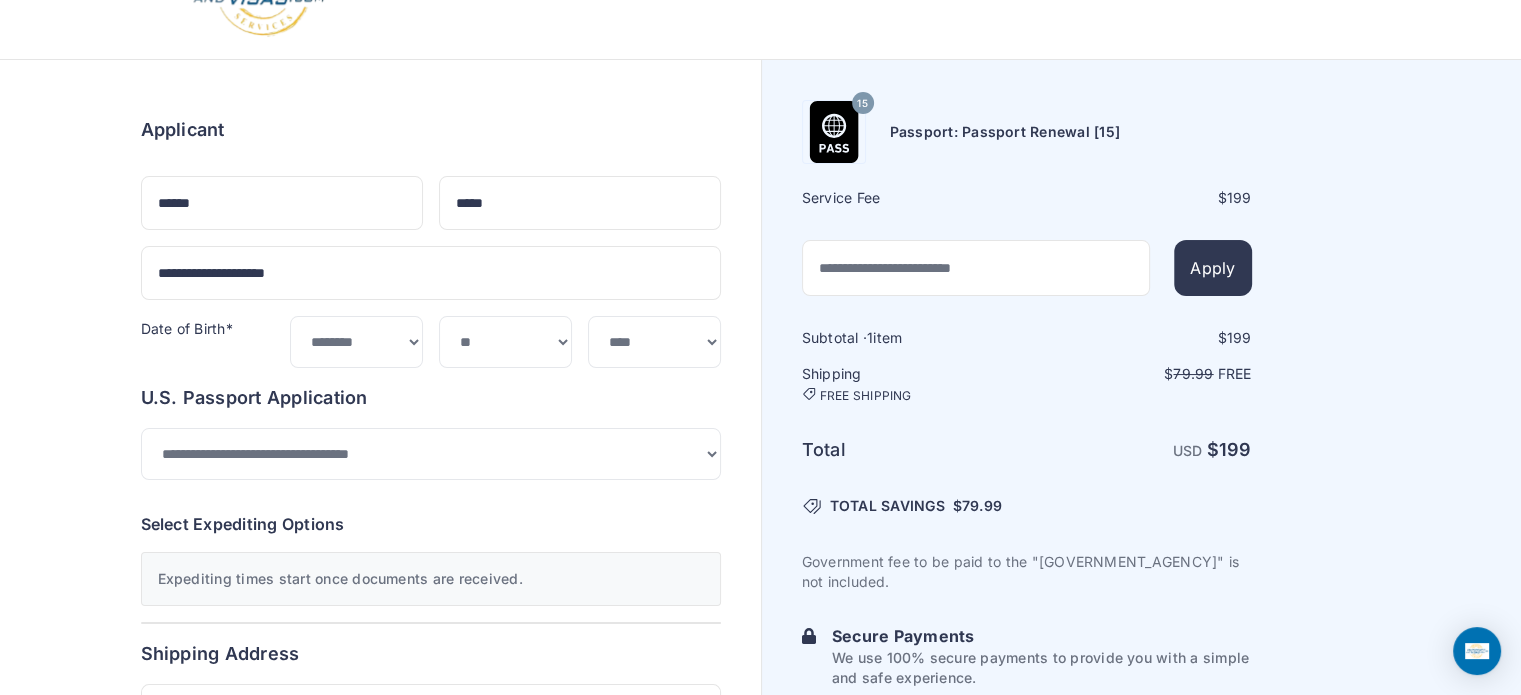type on "*****" 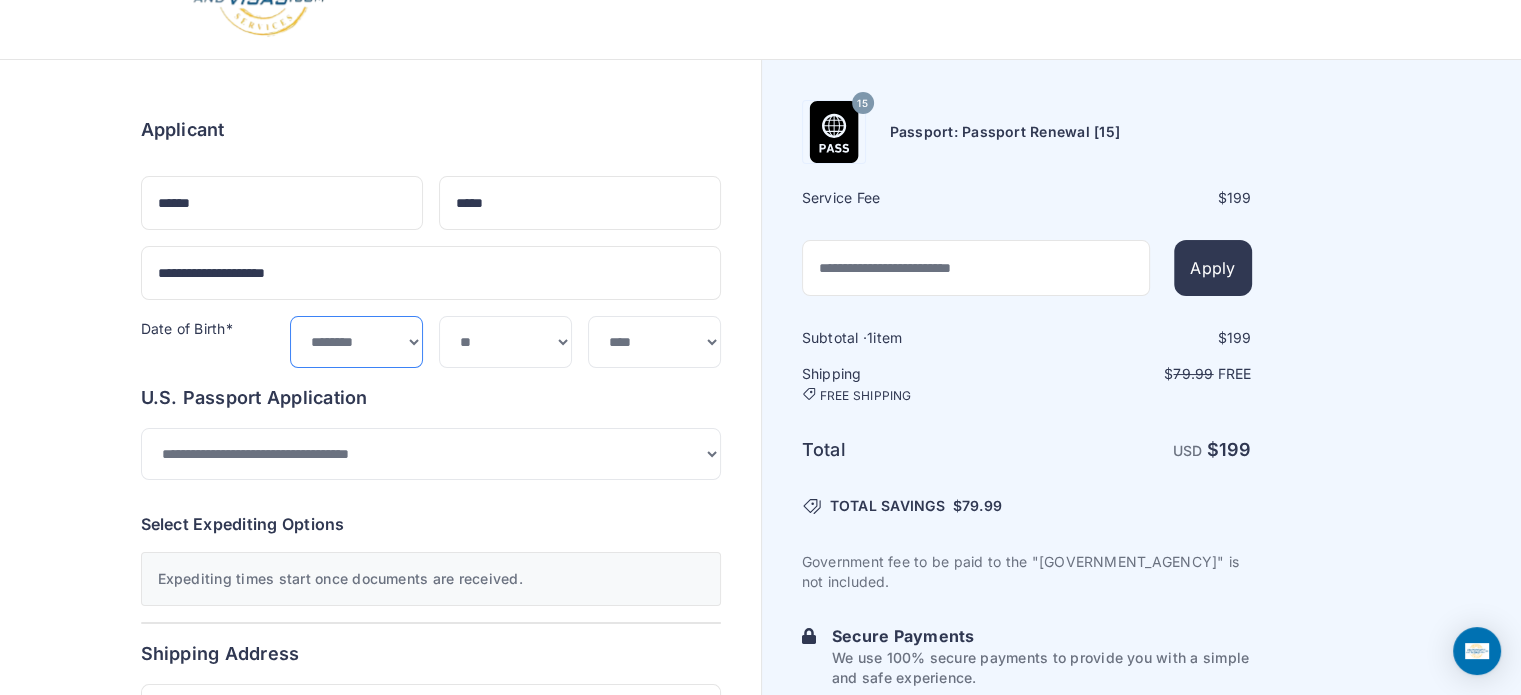 click on "*****
*******
********
*****
*****
***
****
****
******
*********
*******
********
********" at bounding box center (356, 342) 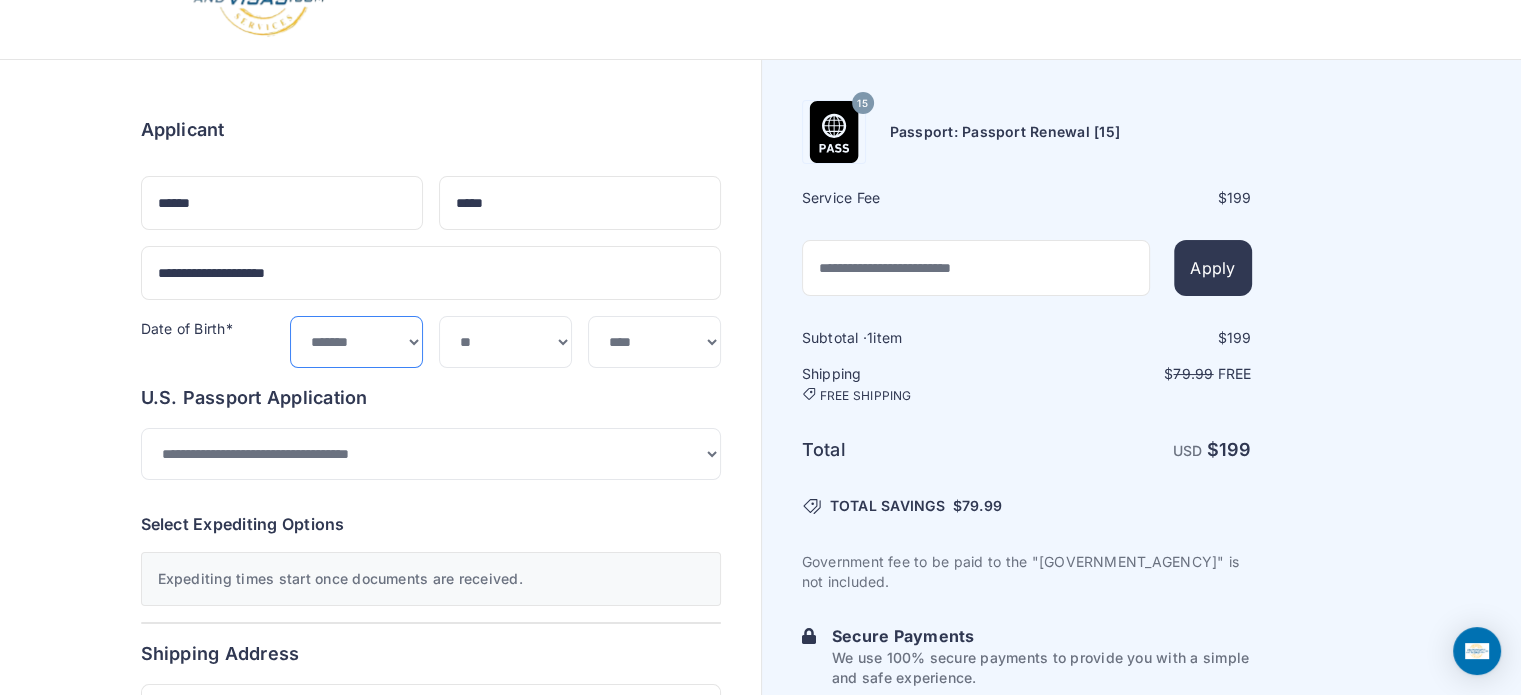 click on "*****
*******
********
*****
*****
***
****
****
******
*********
*******
********
********" at bounding box center [356, 342] 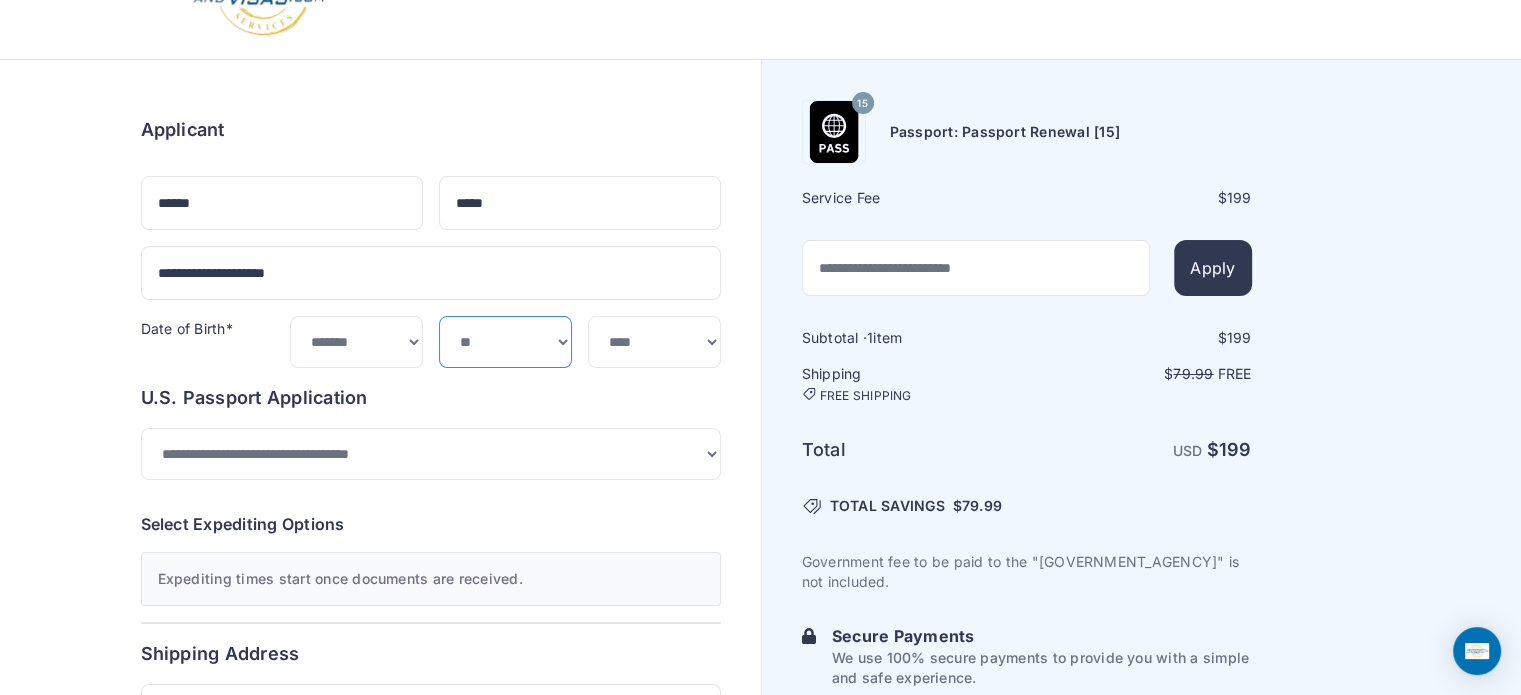 click on "***
*
*
*
*
*
*
*
*
*
**
**
**
**
** ** ** ** ** **" at bounding box center (505, 342) 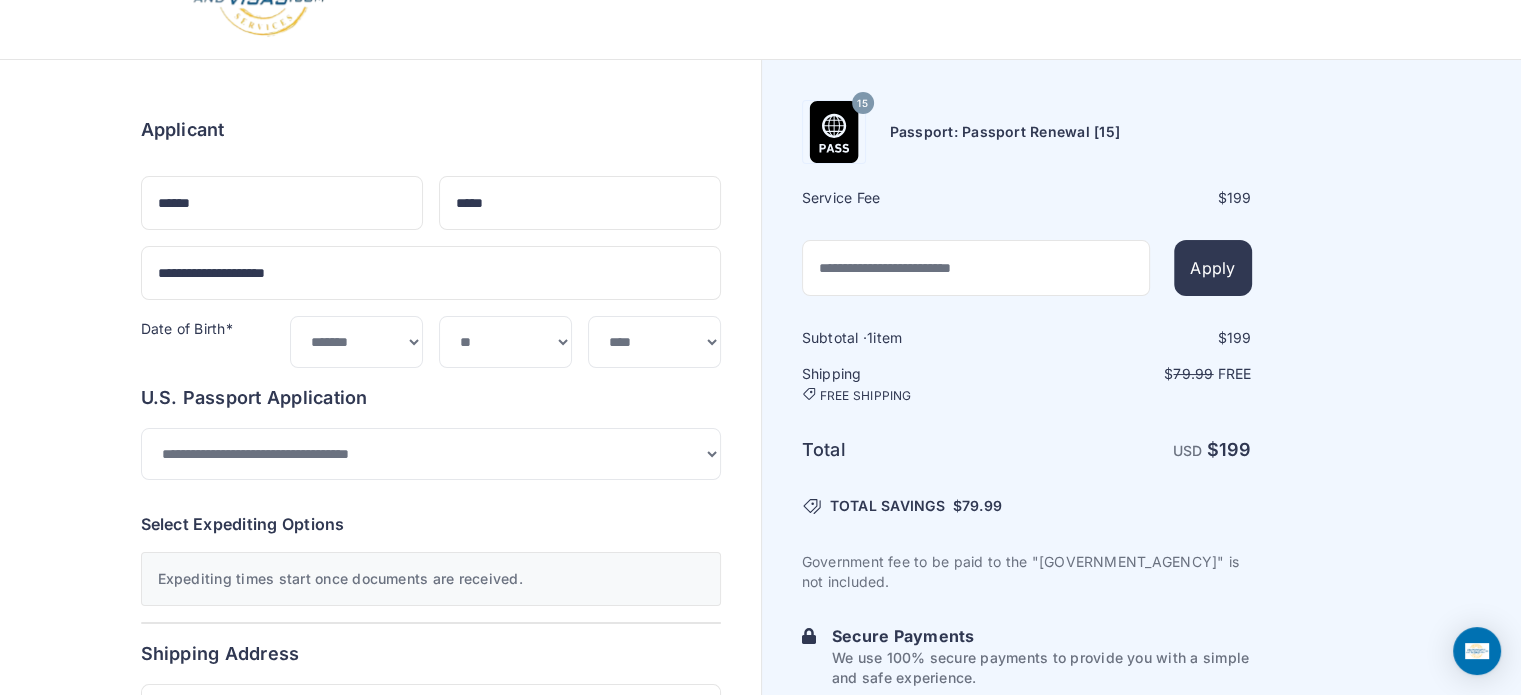 click on "**********" at bounding box center (431, 746) 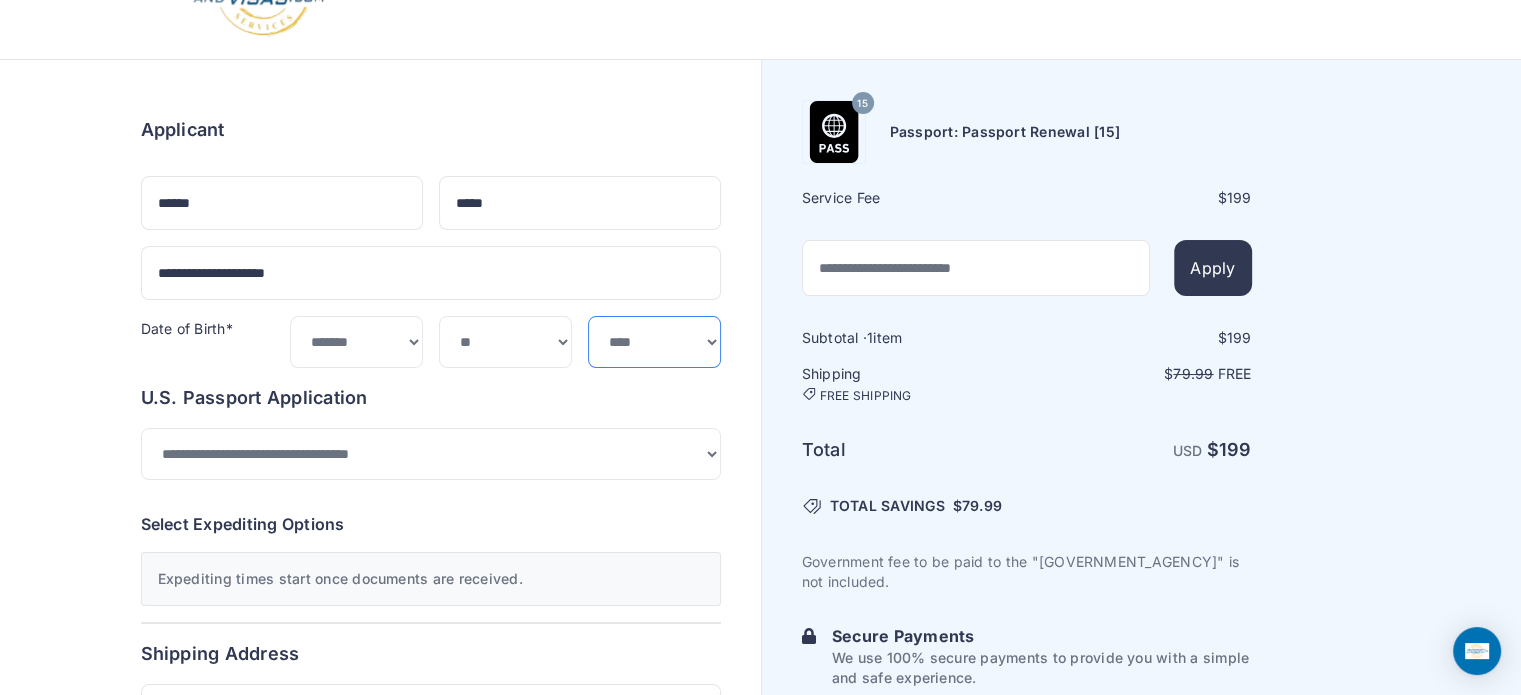 click on "****
****
****
****
****
****
****
****
****
****
****
****
****
**** **** **** **** **** **** **** **** **** **** ****" at bounding box center [654, 342] 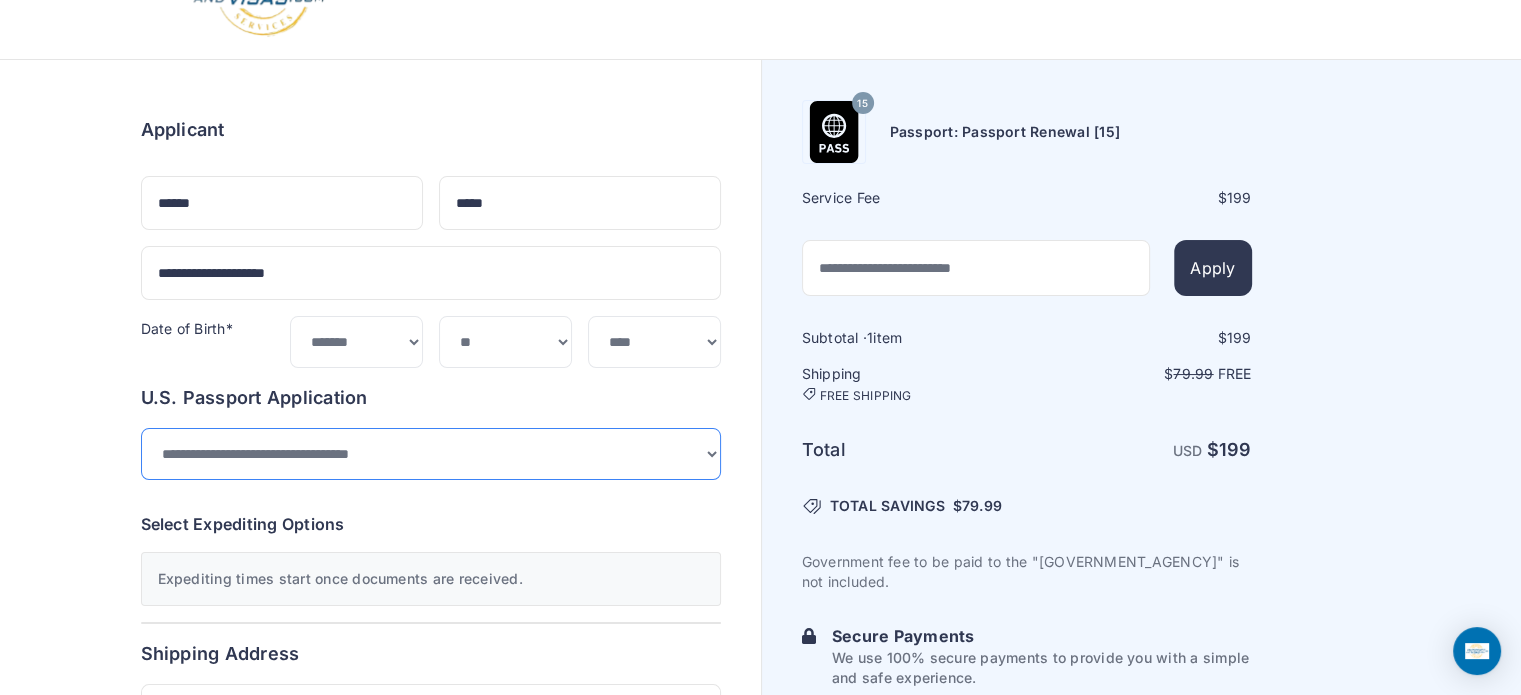 click on "**********" at bounding box center [431, 454] 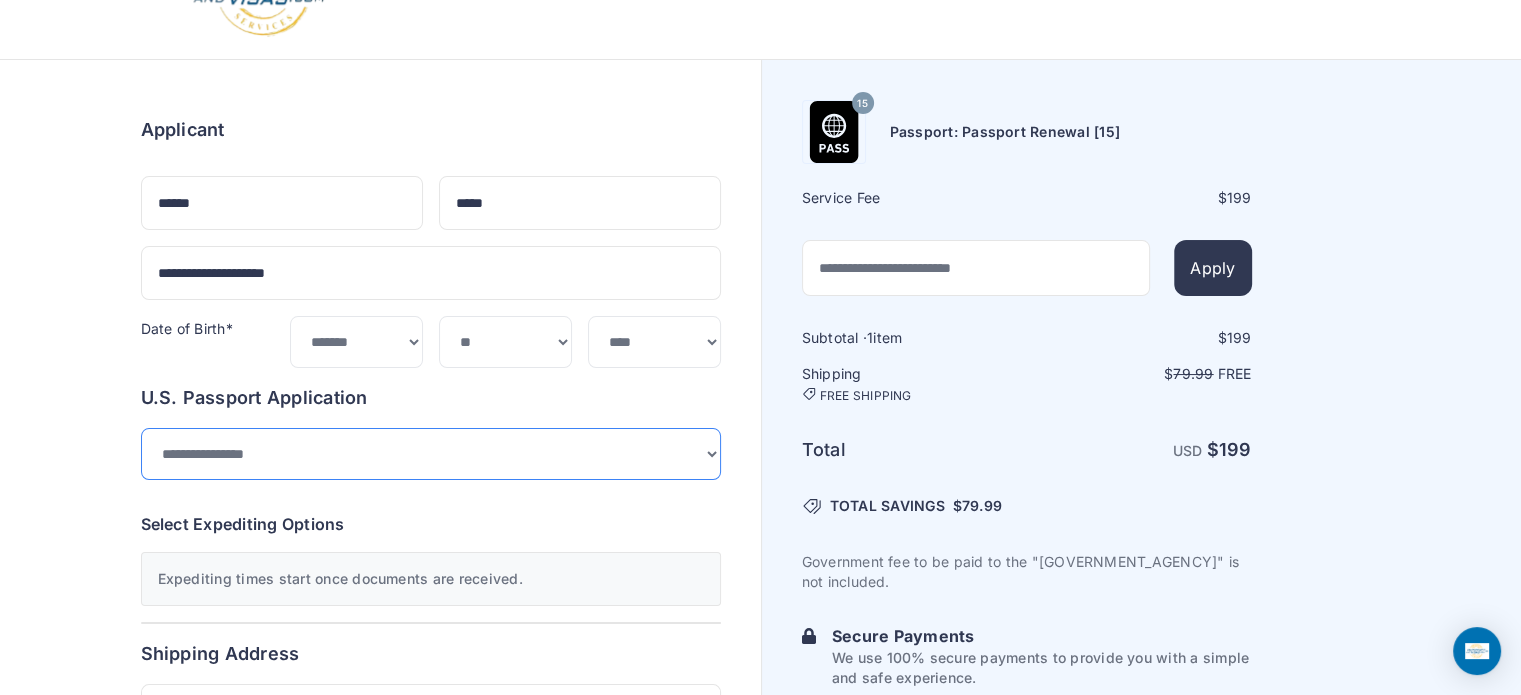 click on "**********" at bounding box center [431, 454] 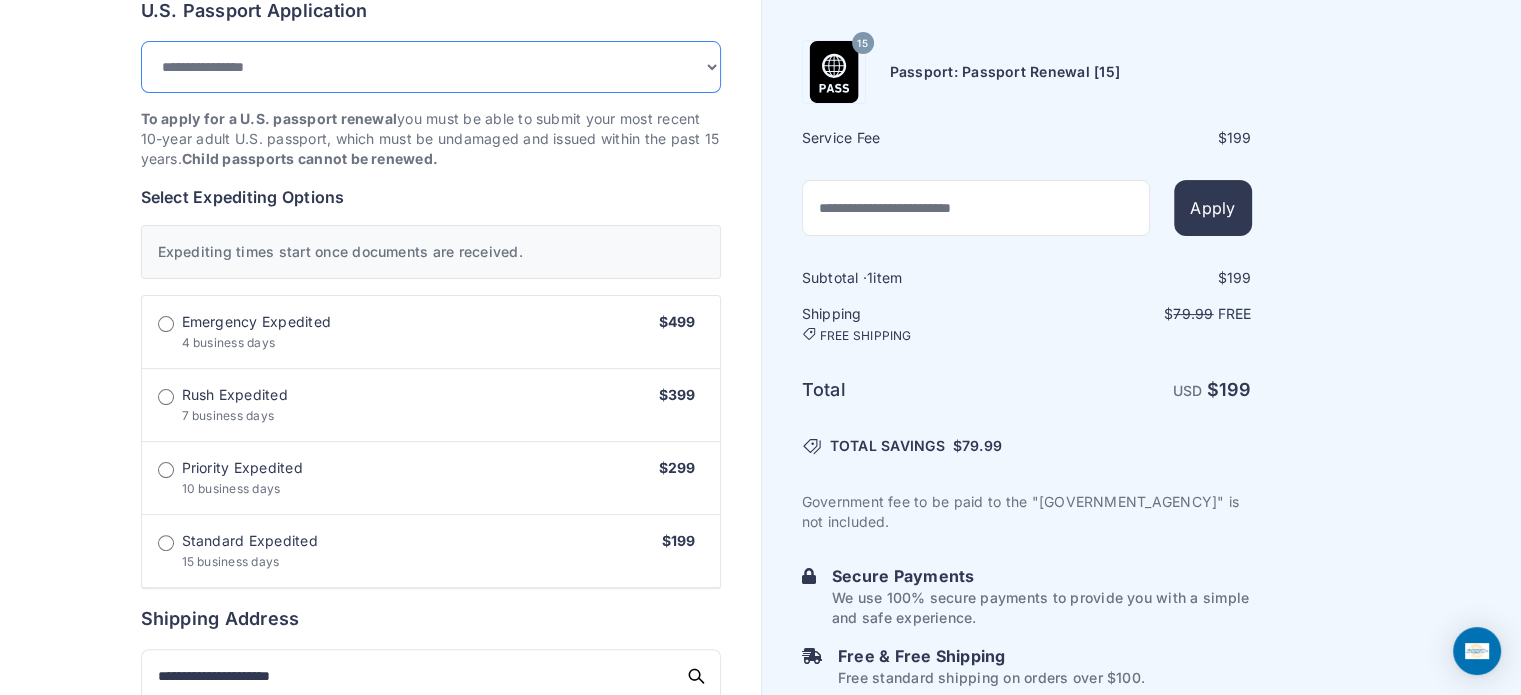 scroll, scrollTop: 468, scrollLeft: 0, axis: vertical 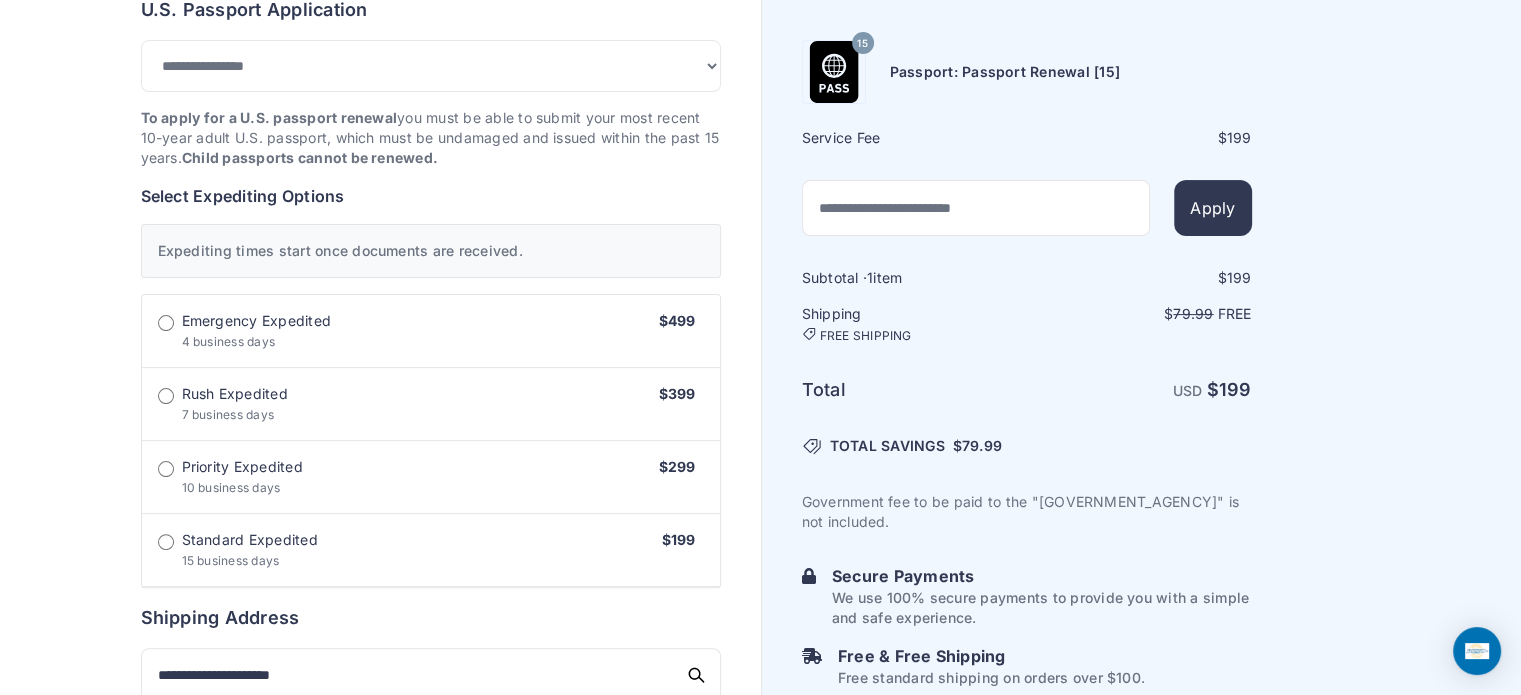 click on "Rush Expedited
7 business days
$399" at bounding box center [431, 331] 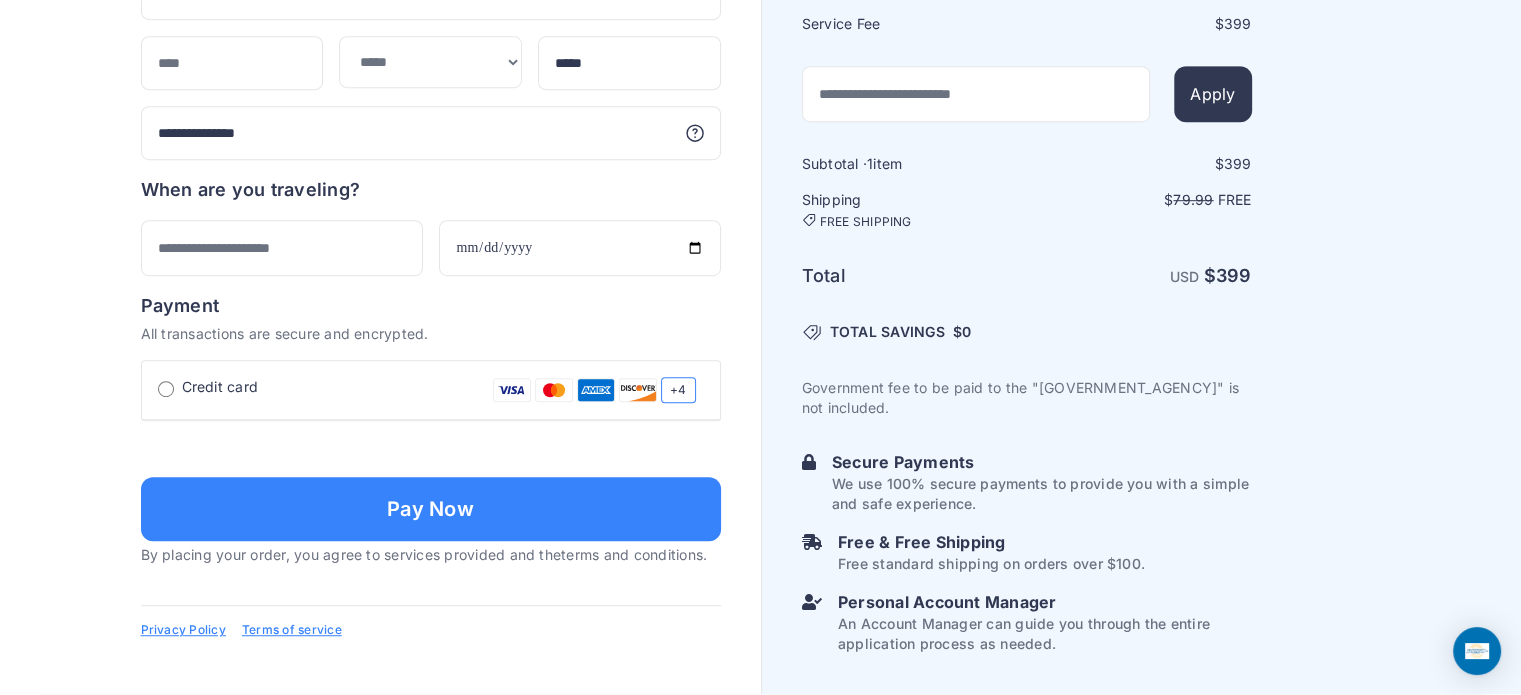 scroll, scrollTop: 1296, scrollLeft: 0, axis: vertical 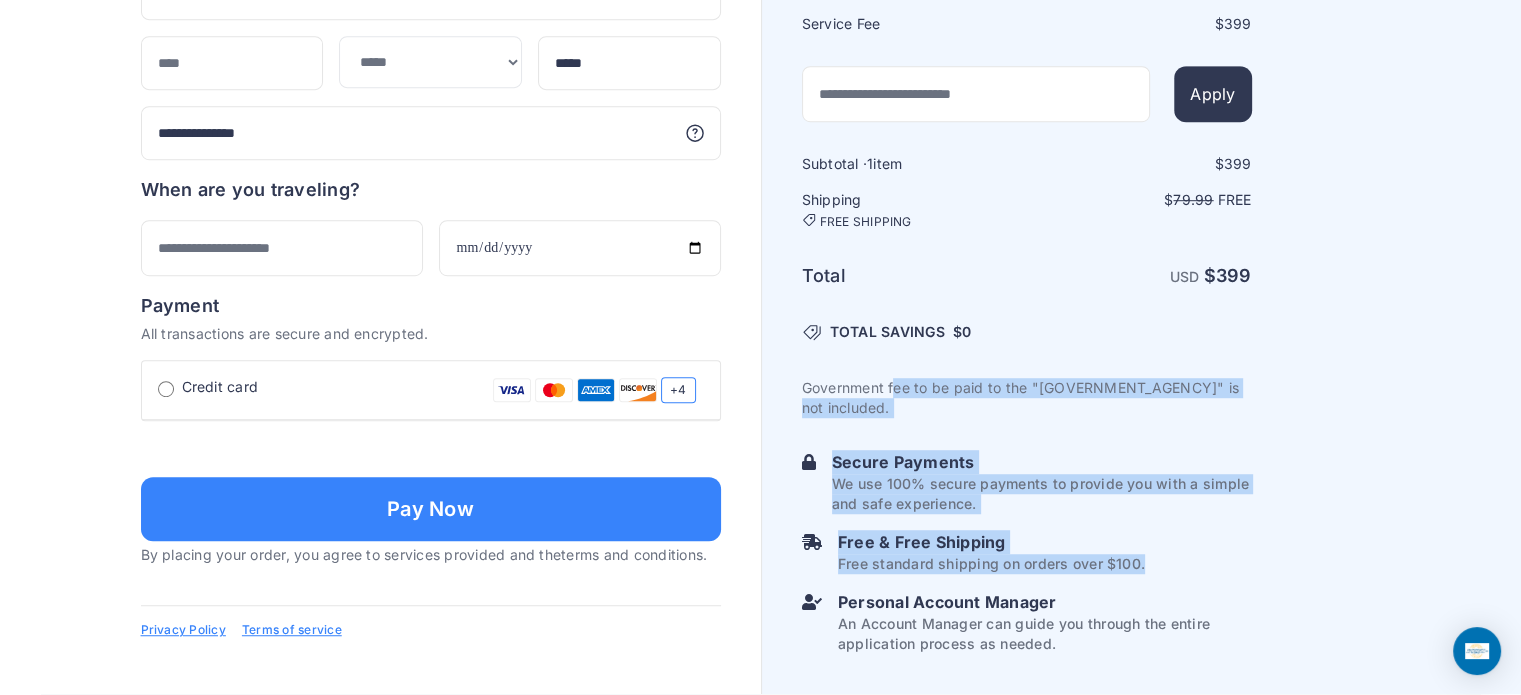 drag, startPoint x: 790, startPoint y: 488, endPoint x: 884, endPoint y: 488, distance: 94 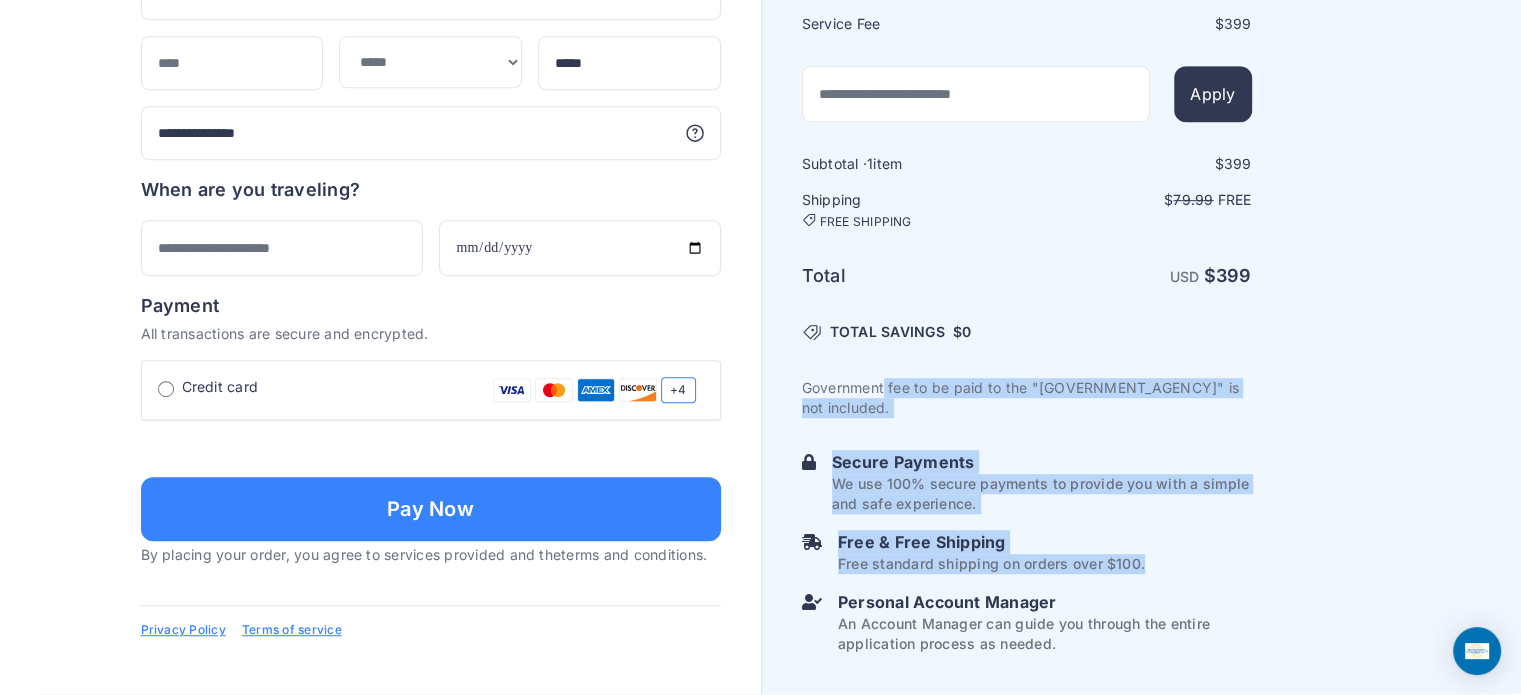 click on "Government fee to be paid to the "[GOVERNMENT_AGENCY]" is not included." at bounding box center [1027, 396] 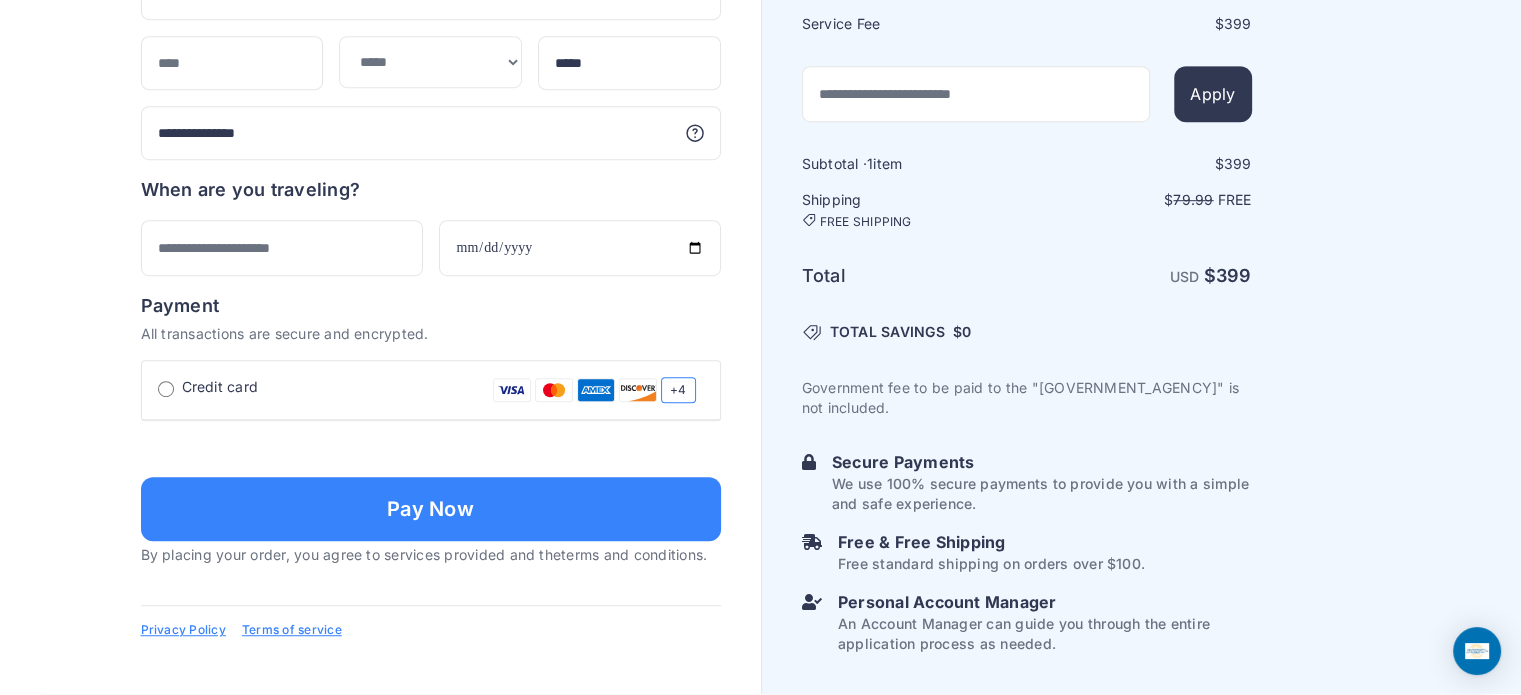 click on "Passport: Passport Renewal [7 days]
Service Fee
$ 399
Apply" at bounding box center (1142, -193) 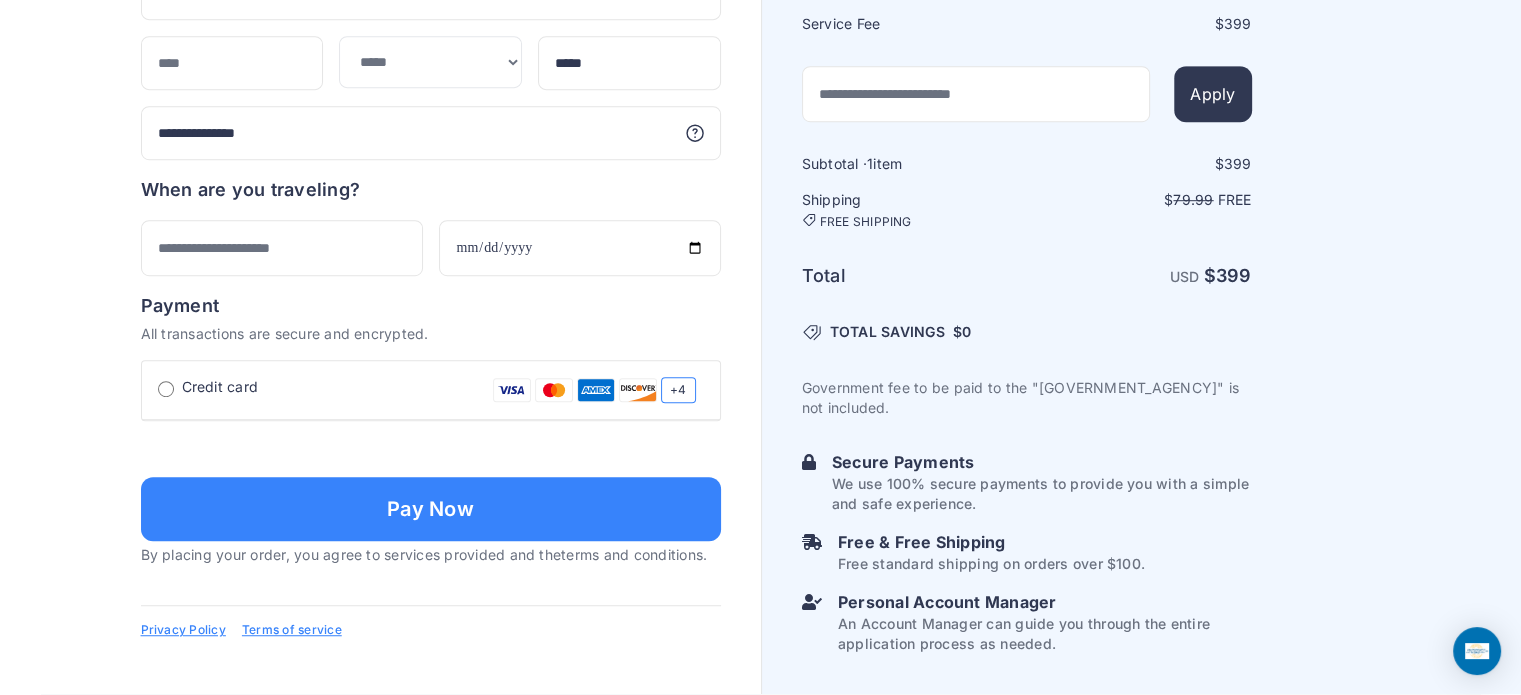 drag, startPoint x: 882, startPoint y: 530, endPoint x: 800, endPoint y: 499, distance: 87.66413 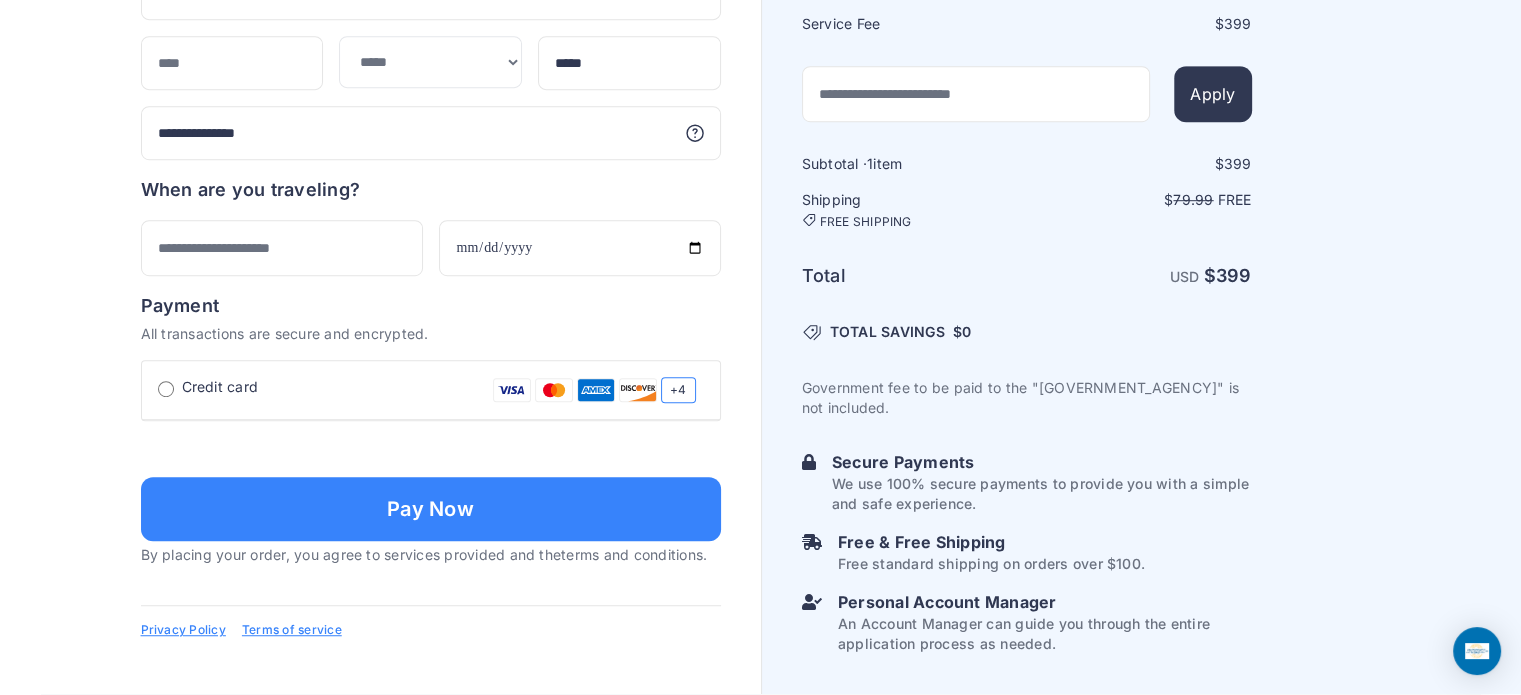 click on "7
Passport: Passport Renewal [7 days]
Service Fee
$ 399
Apply" at bounding box center [1142, -193] 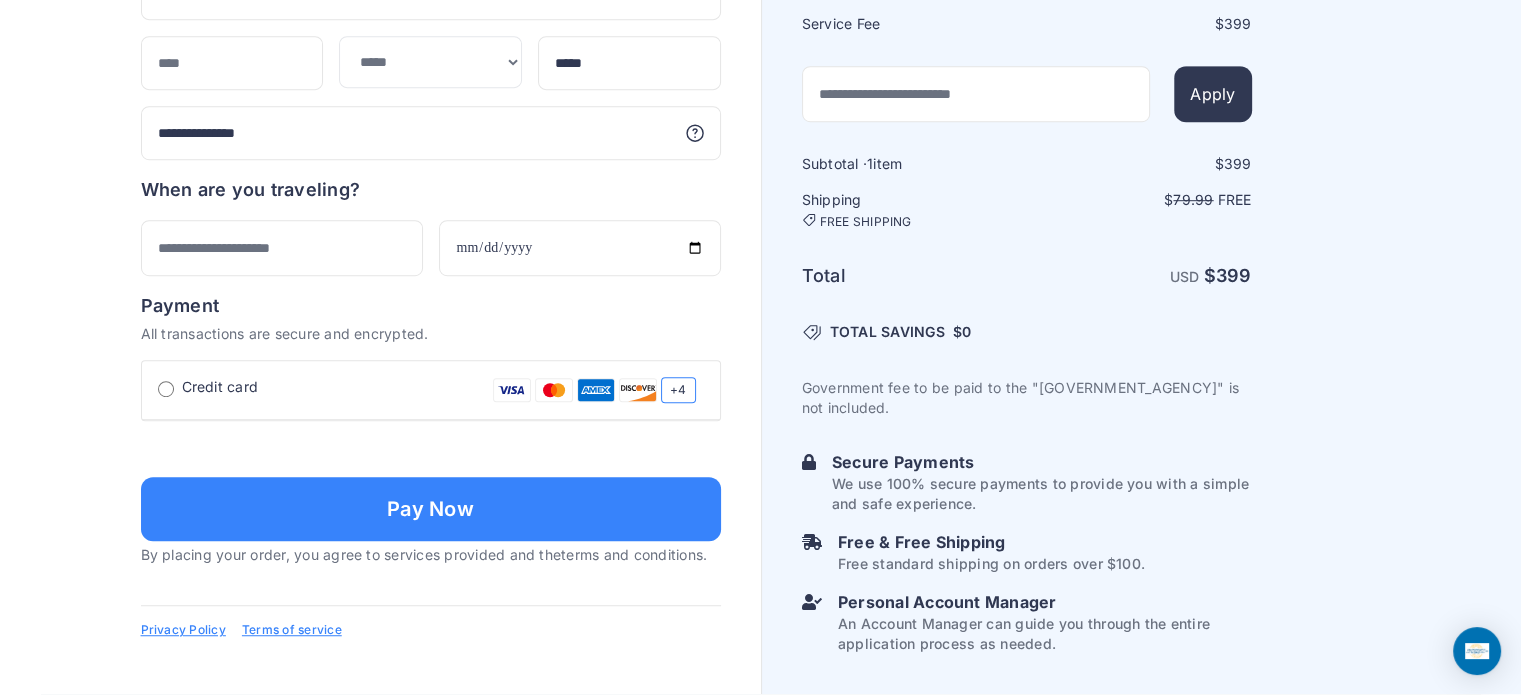 drag, startPoint x: 864, startPoint y: 526, endPoint x: 800, endPoint y: 497, distance: 70.26379 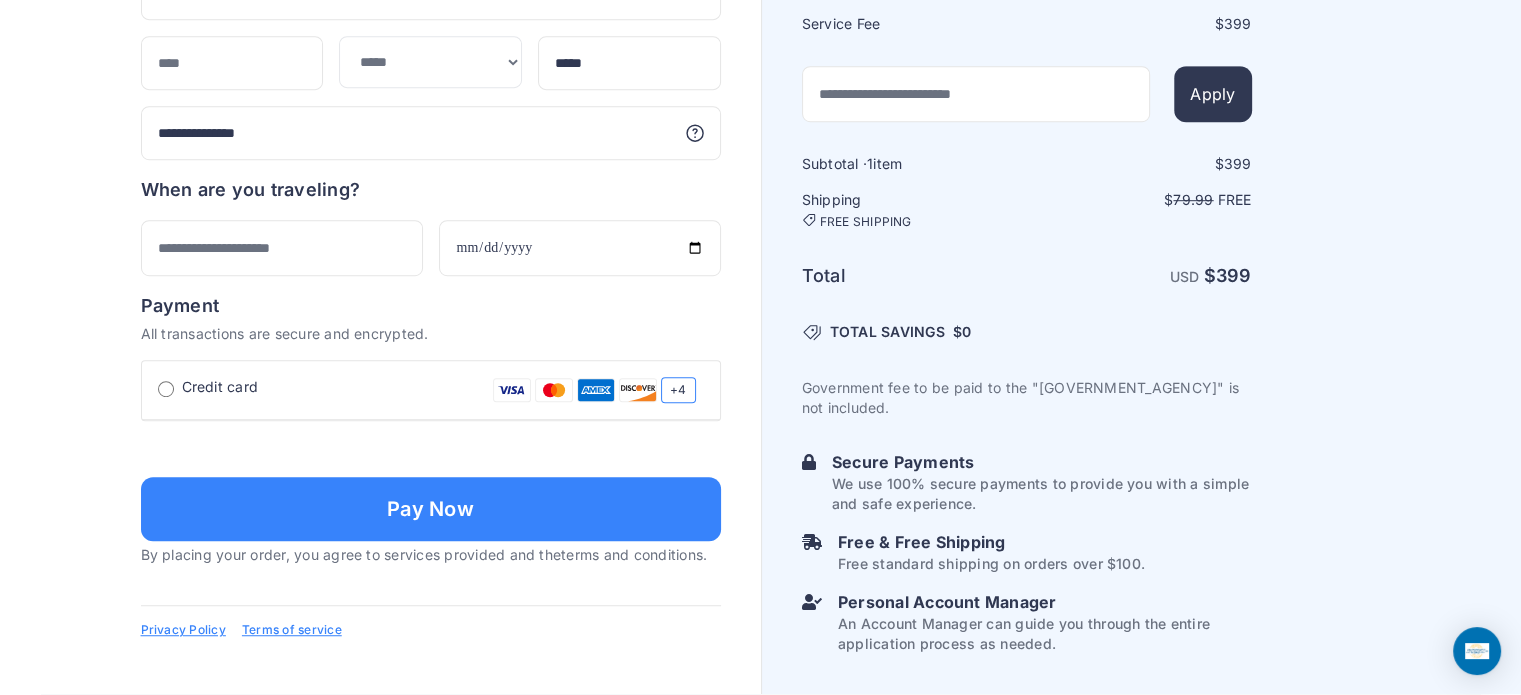 click on "Government fee to be paid to the "US Department of State" is not included." at bounding box center (1027, 398) 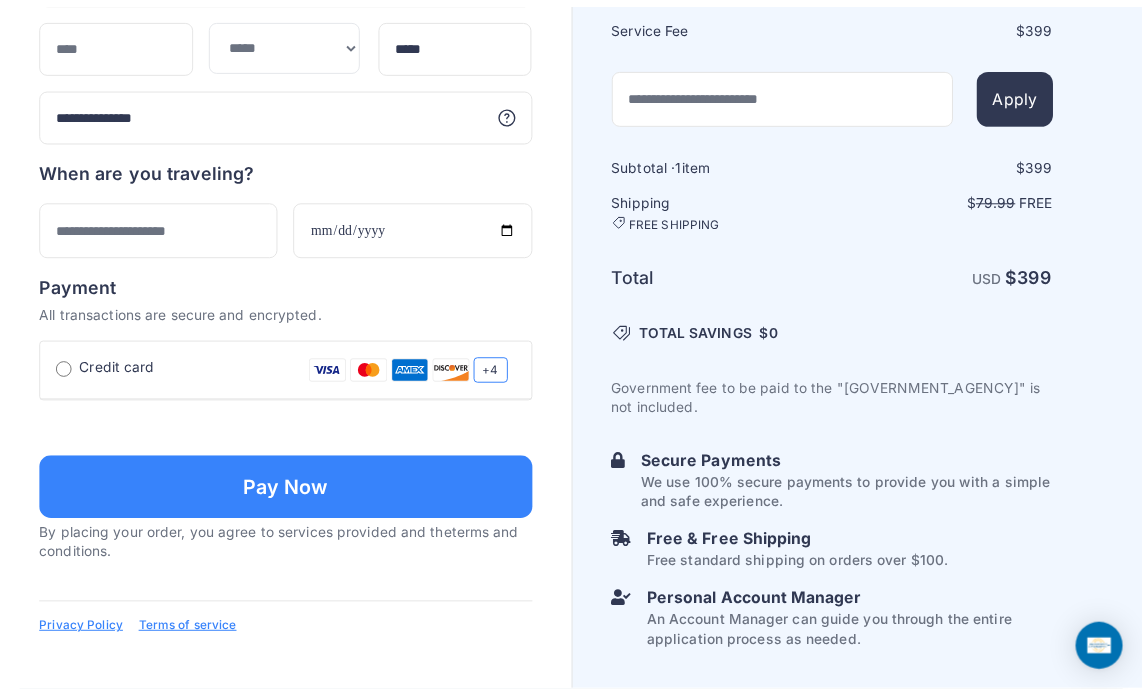 scroll, scrollTop: 1291, scrollLeft: 0, axis: vertical 